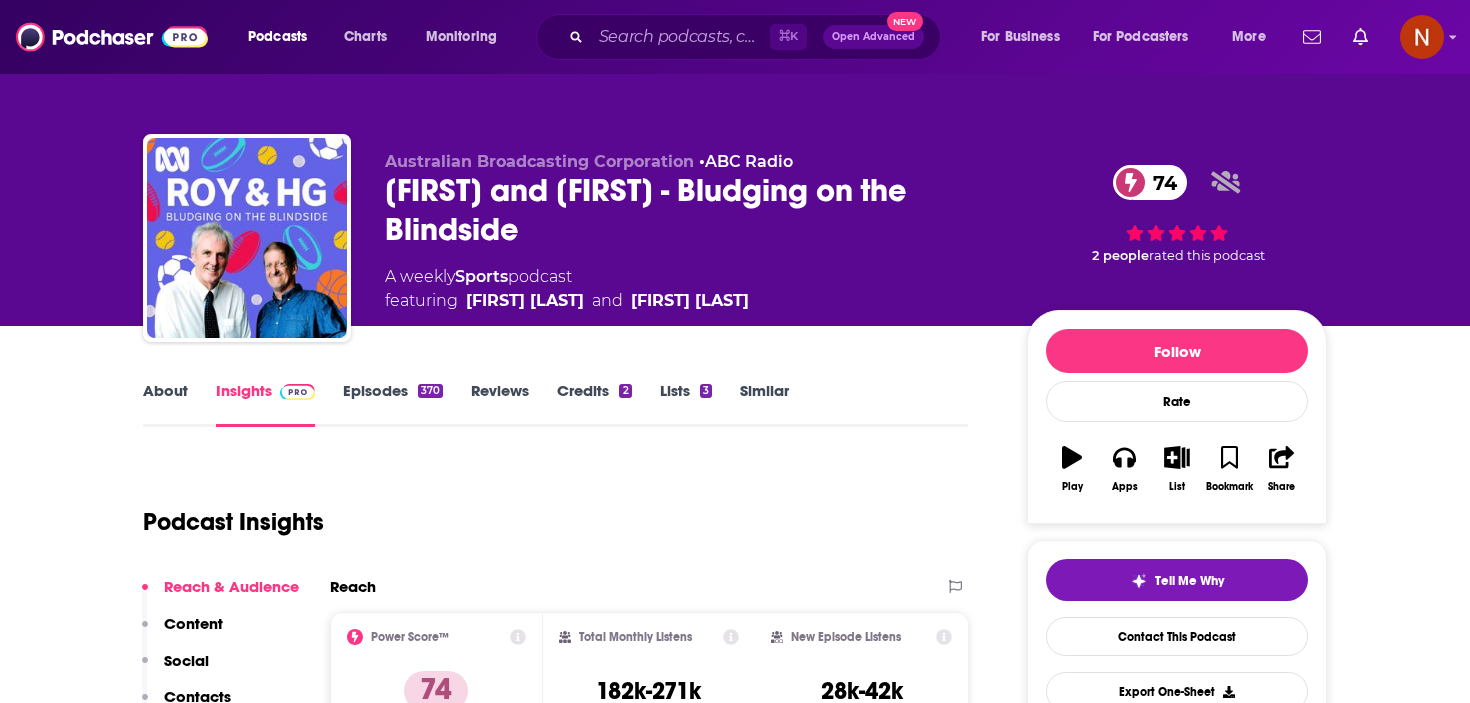 scroll, scrollTop: 0, scrollLeft: 0, axis: both 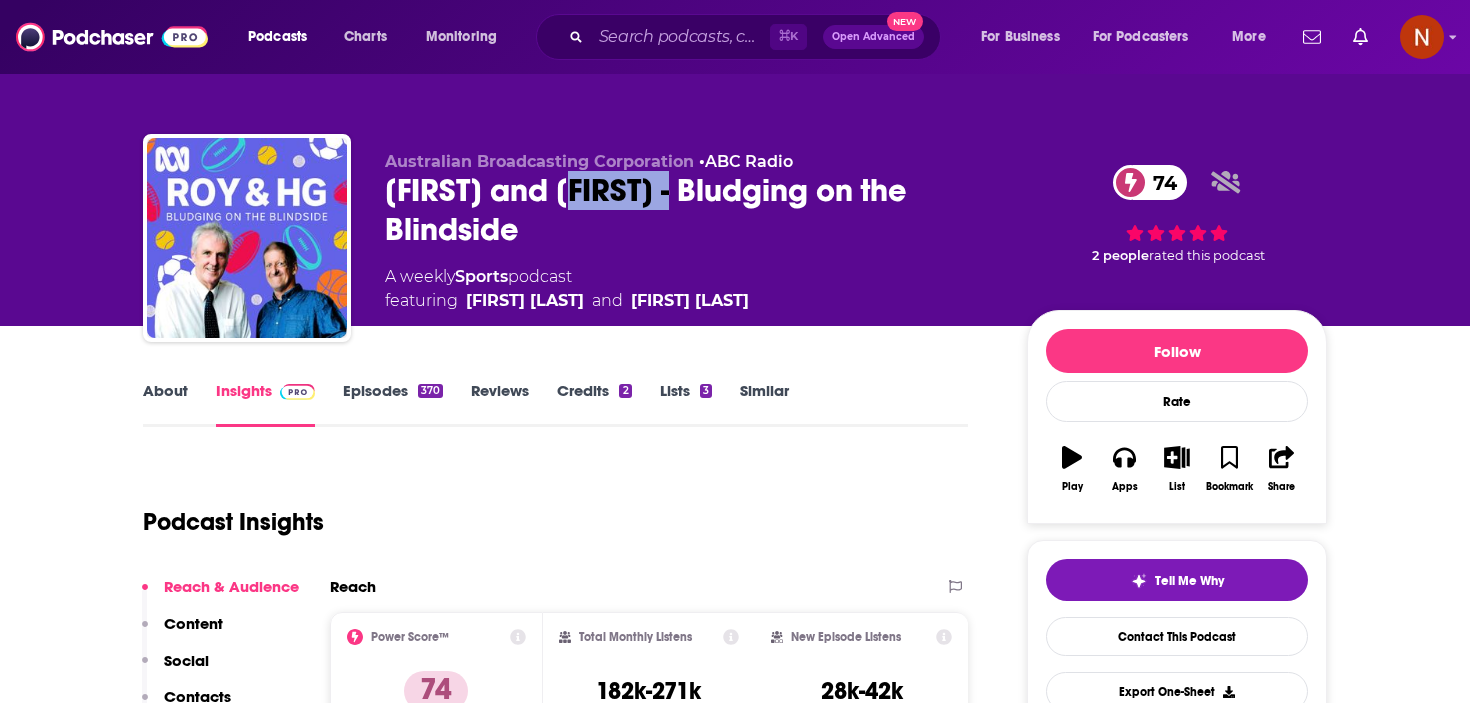 click on "[FIRST] and [FIRST] - Bludging on the Blindside 74" at bounding box center [690, 210] 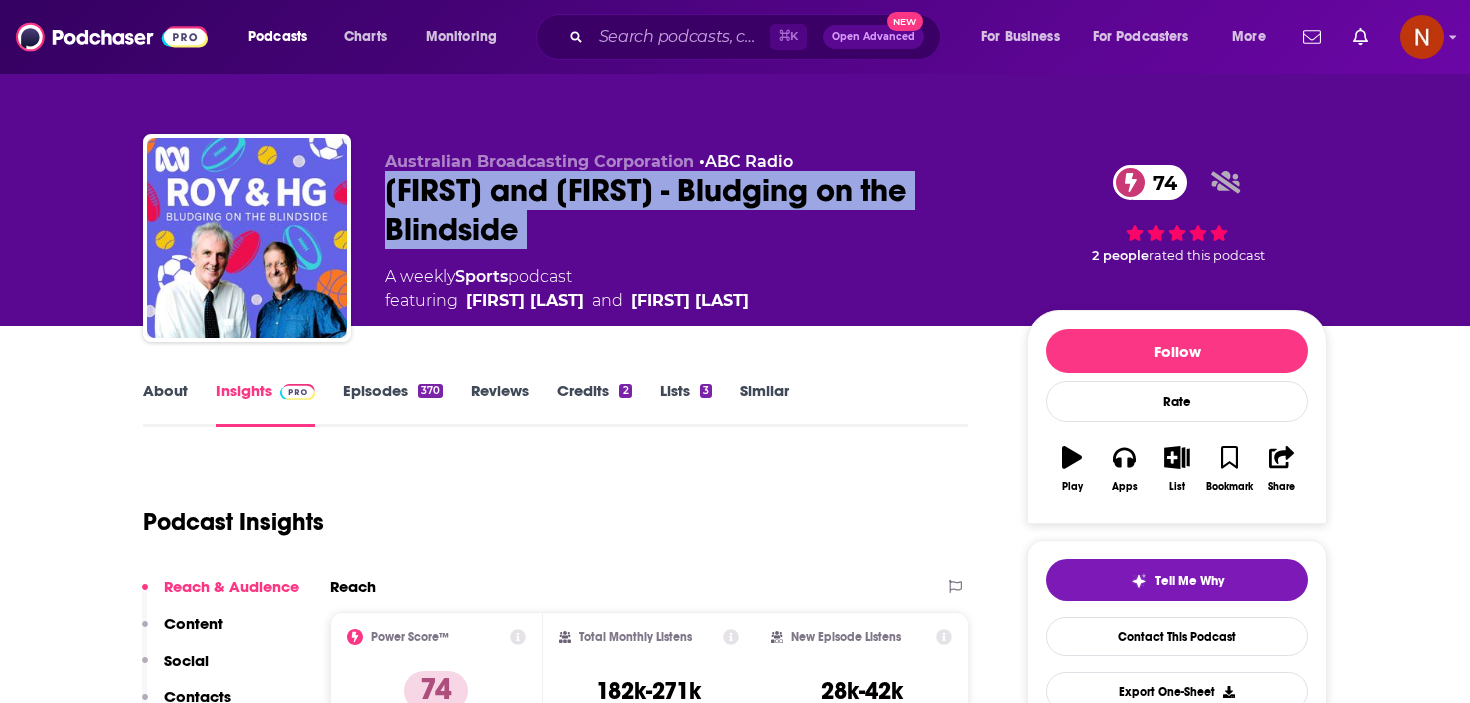 click on "[FIRST] and [FIRST] - Bludging on the Blindside 74" at bounding box center [690, 210] 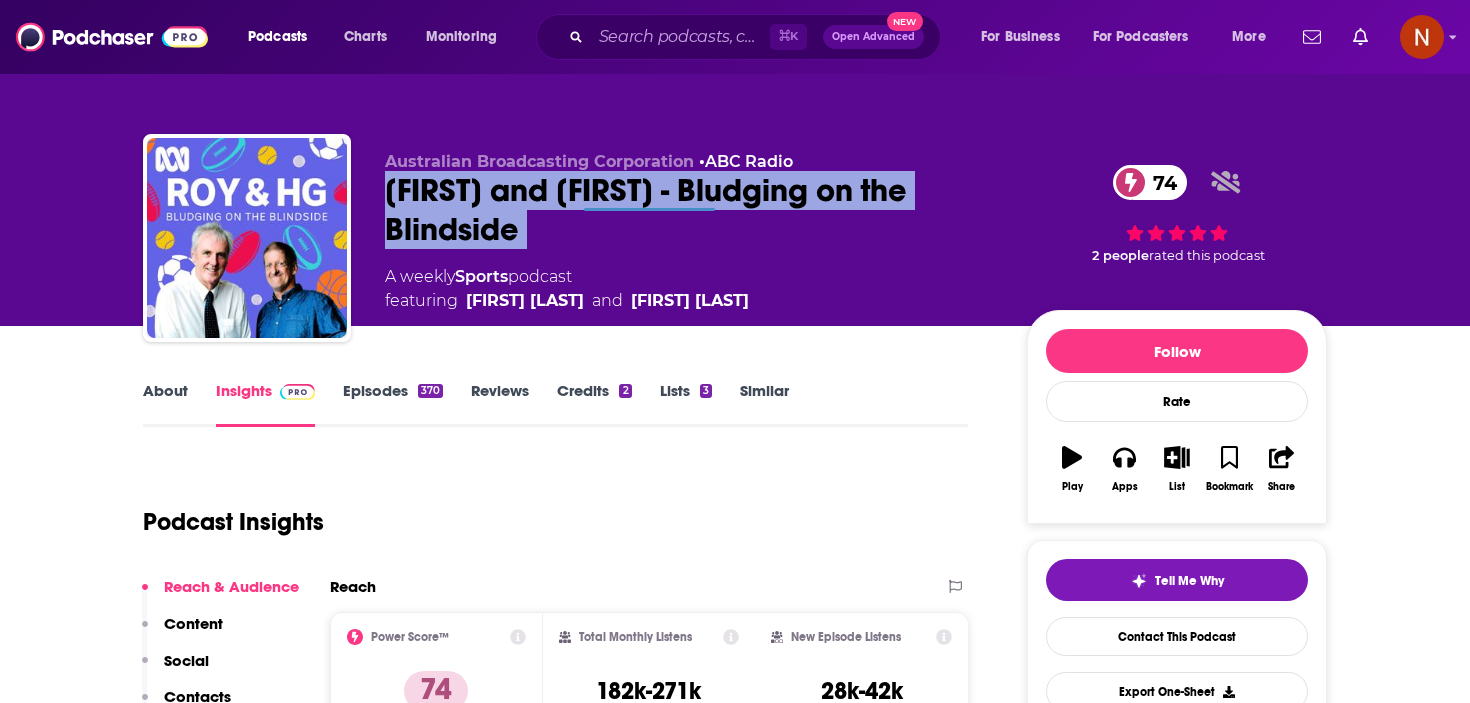 copy on "[FIRST] and [FIRST] - Bludging on the Blindside 74" 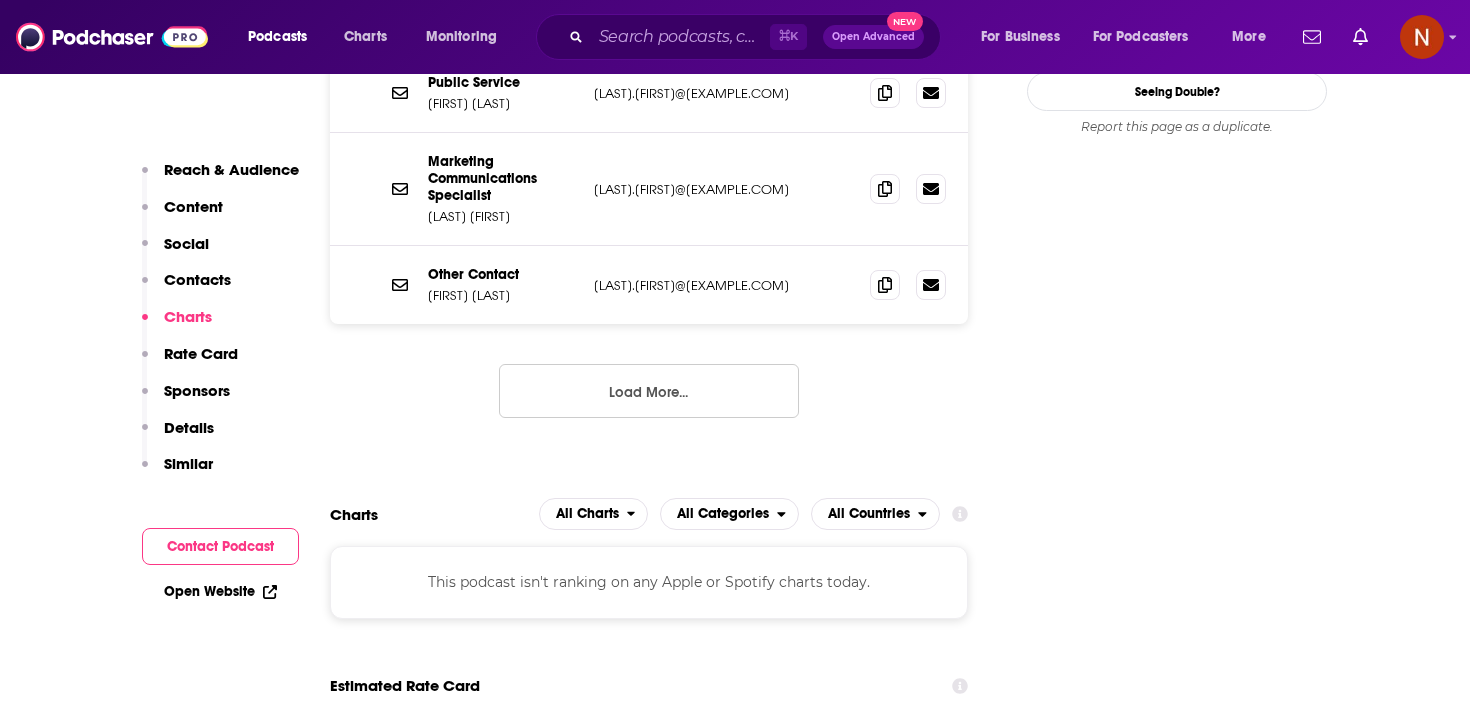 scroll, scrollTop: 1729, scrollLeft: 0, axis: vertical 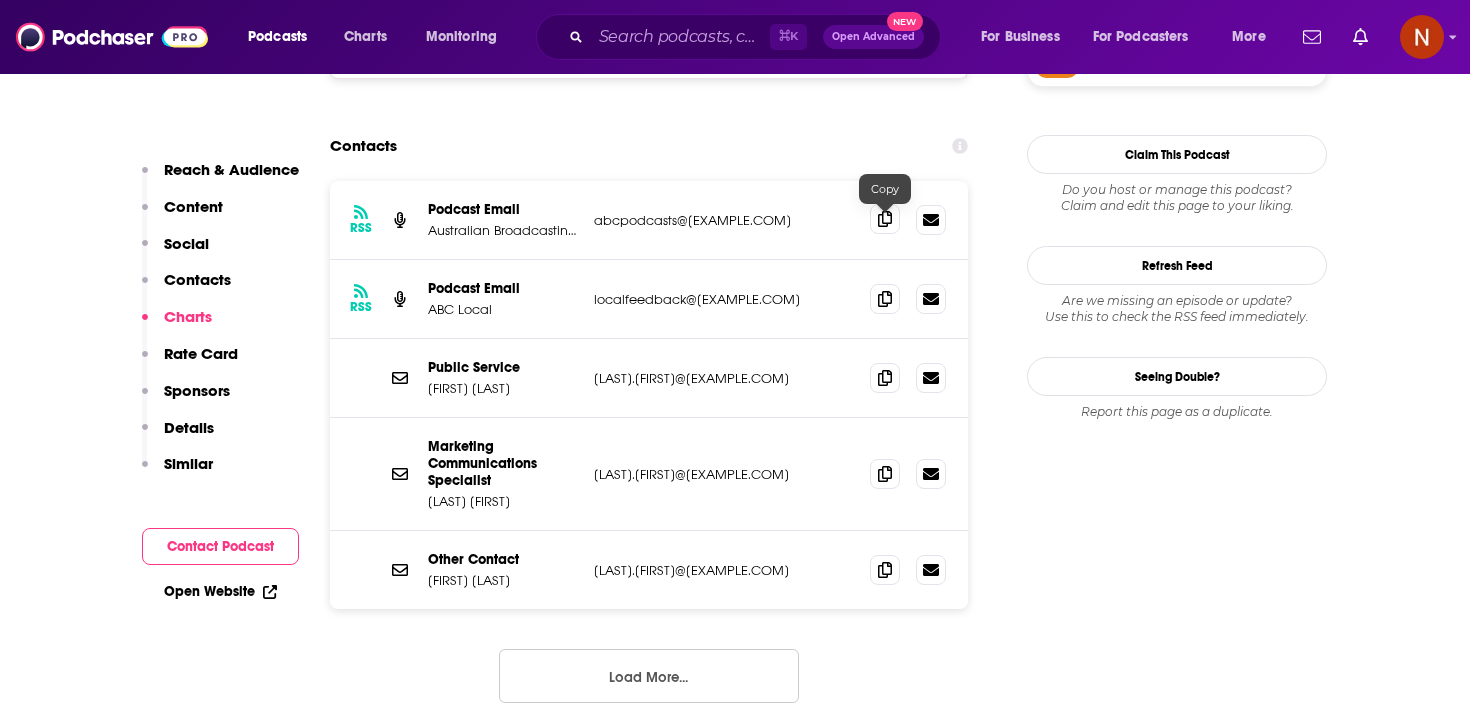 click 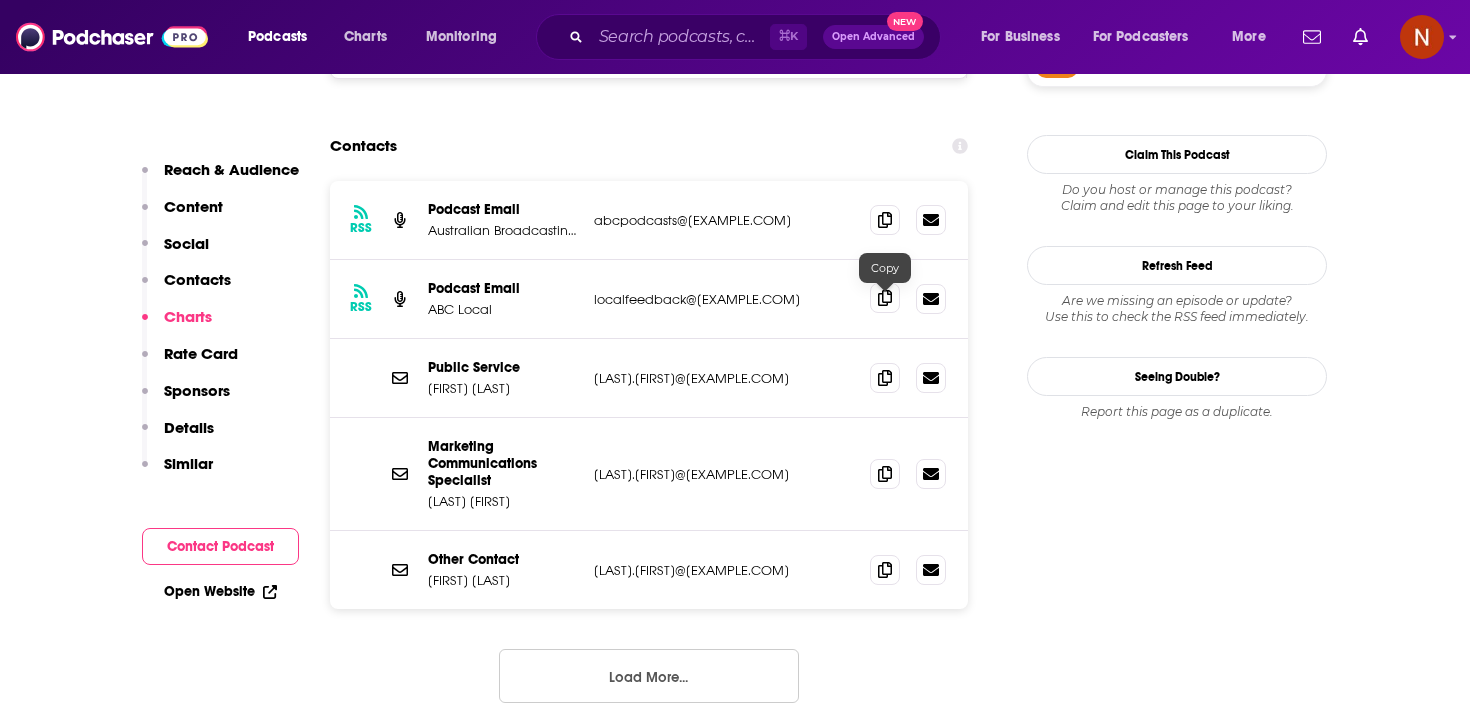 click 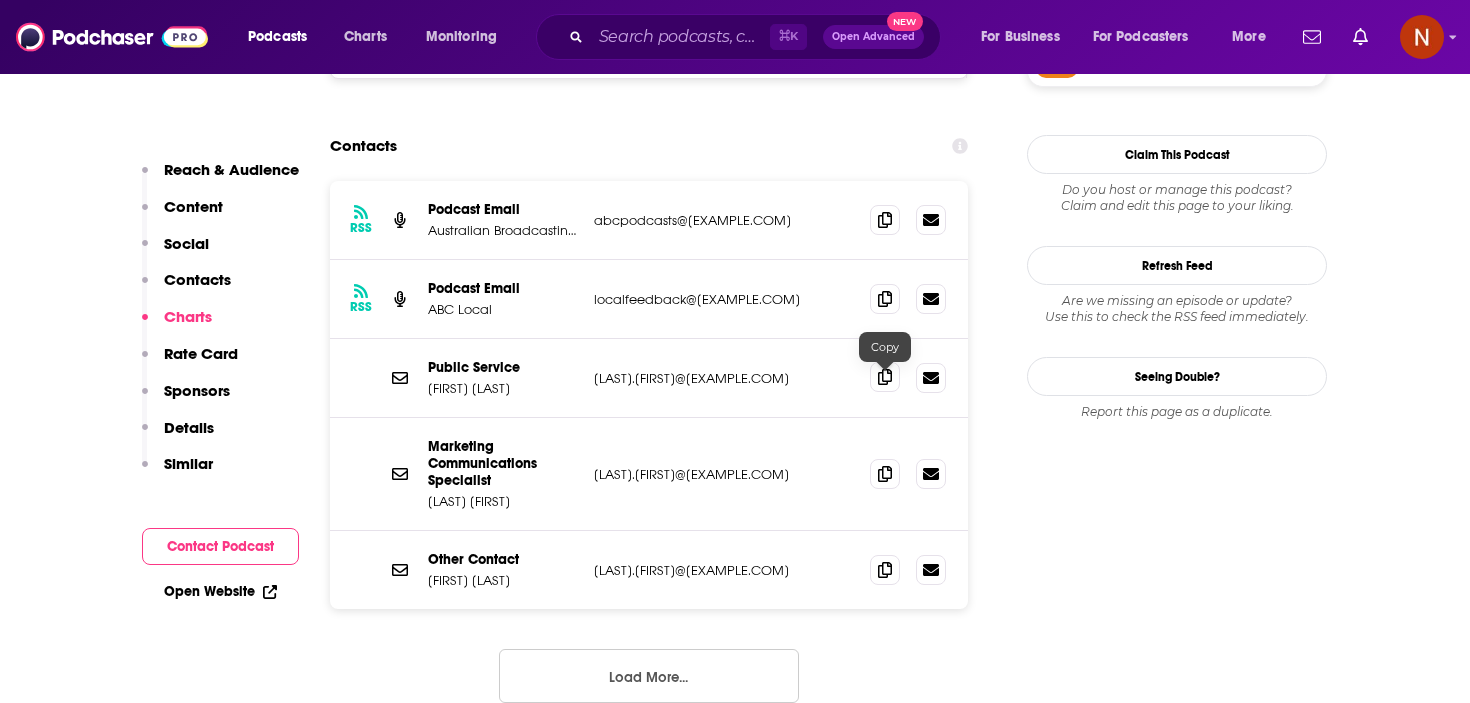 click at bounding box center (885, 377) 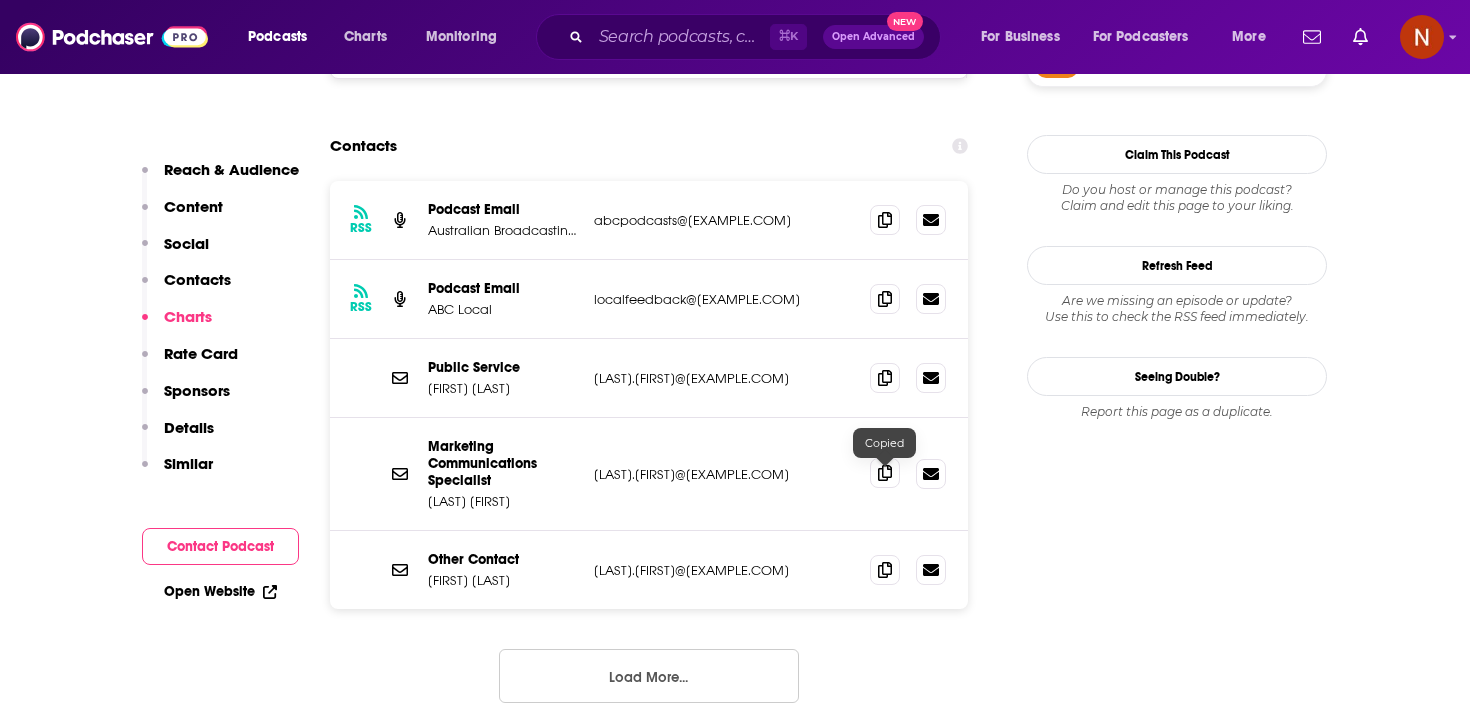 click 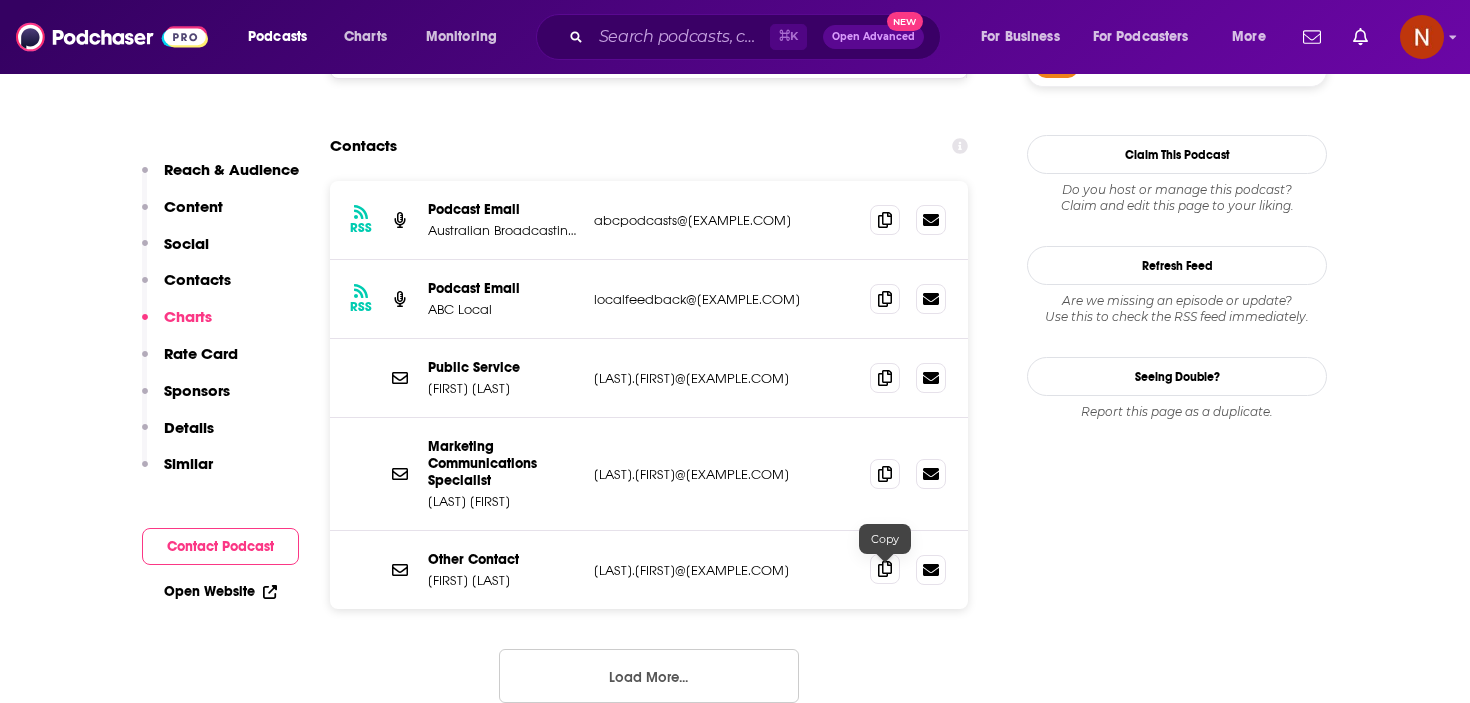 click 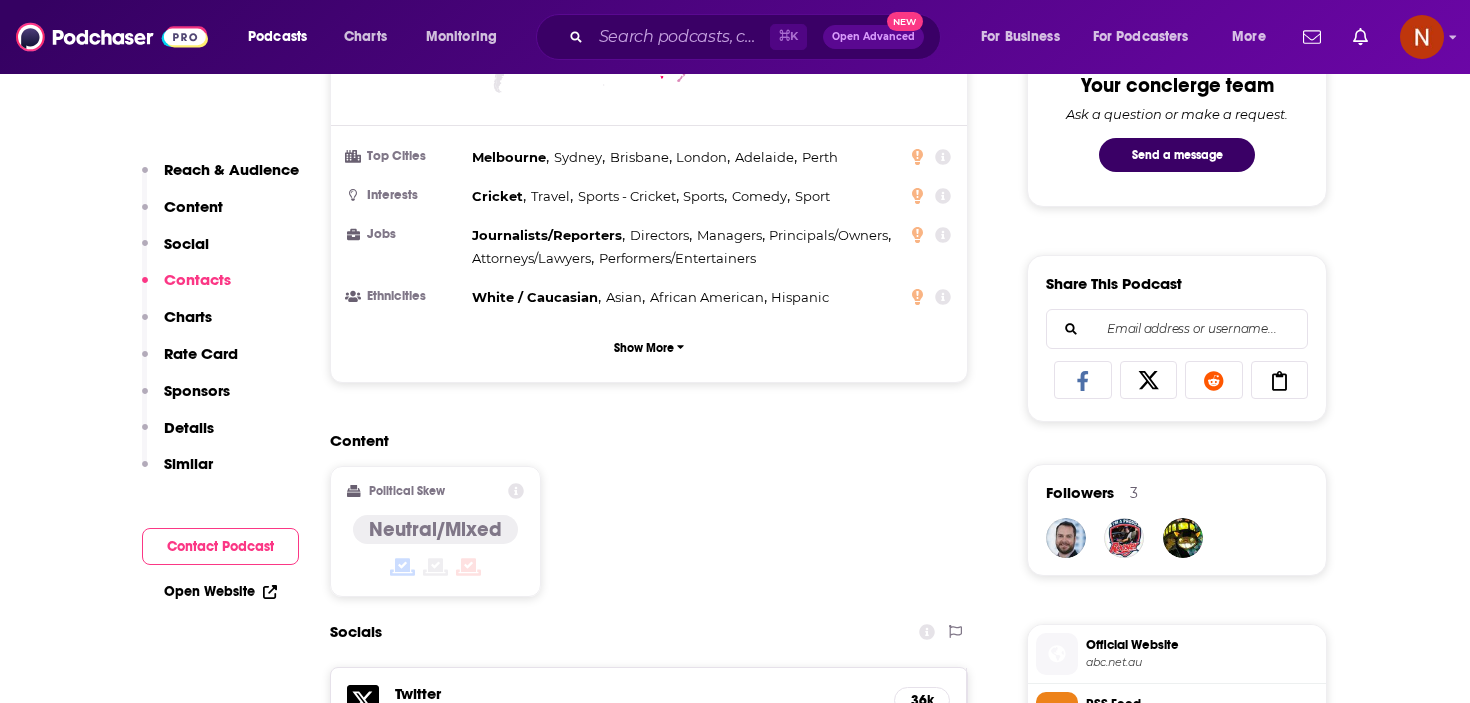 scroll, scrollTop: 0, scrollLeft: 0, axis: both 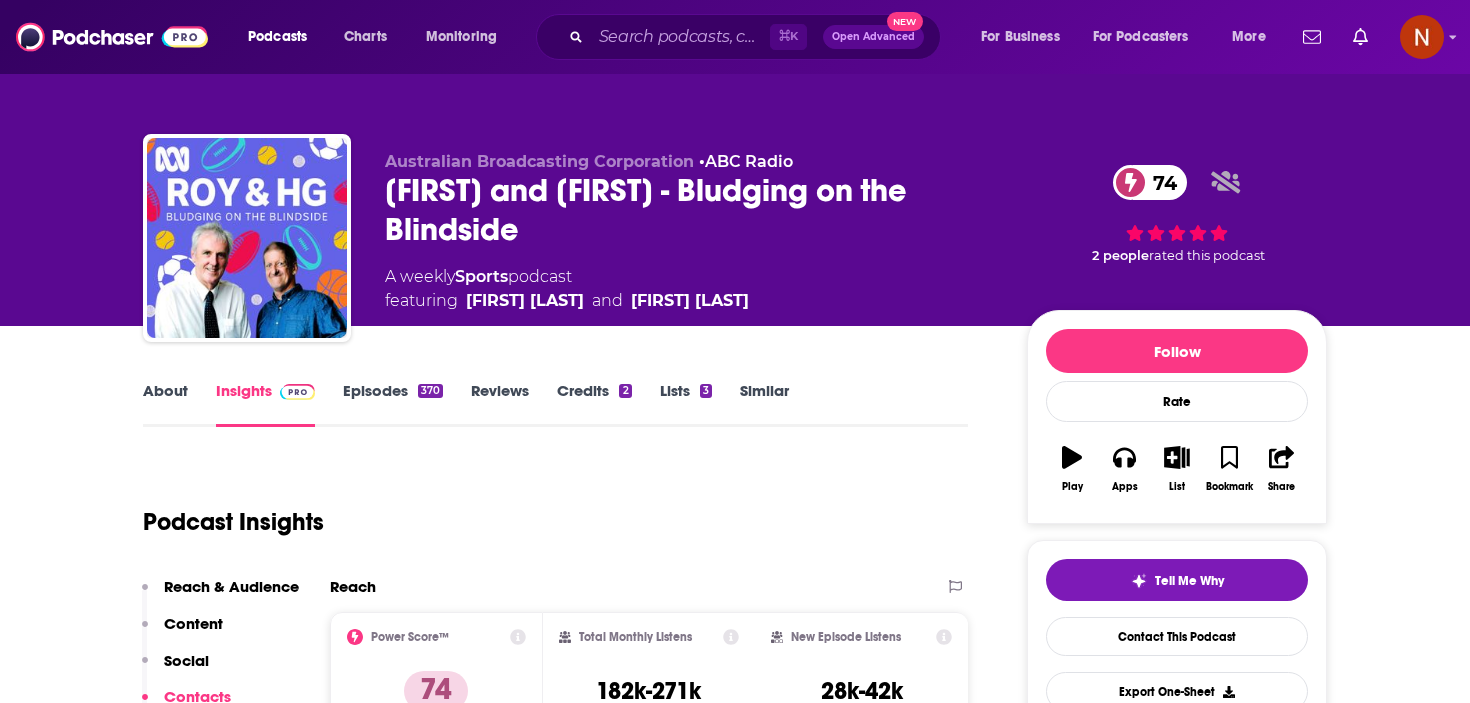click on "[FIRST] and [FIRST] - Bludging on the Blindside 74" at bounding box center [690, 210] 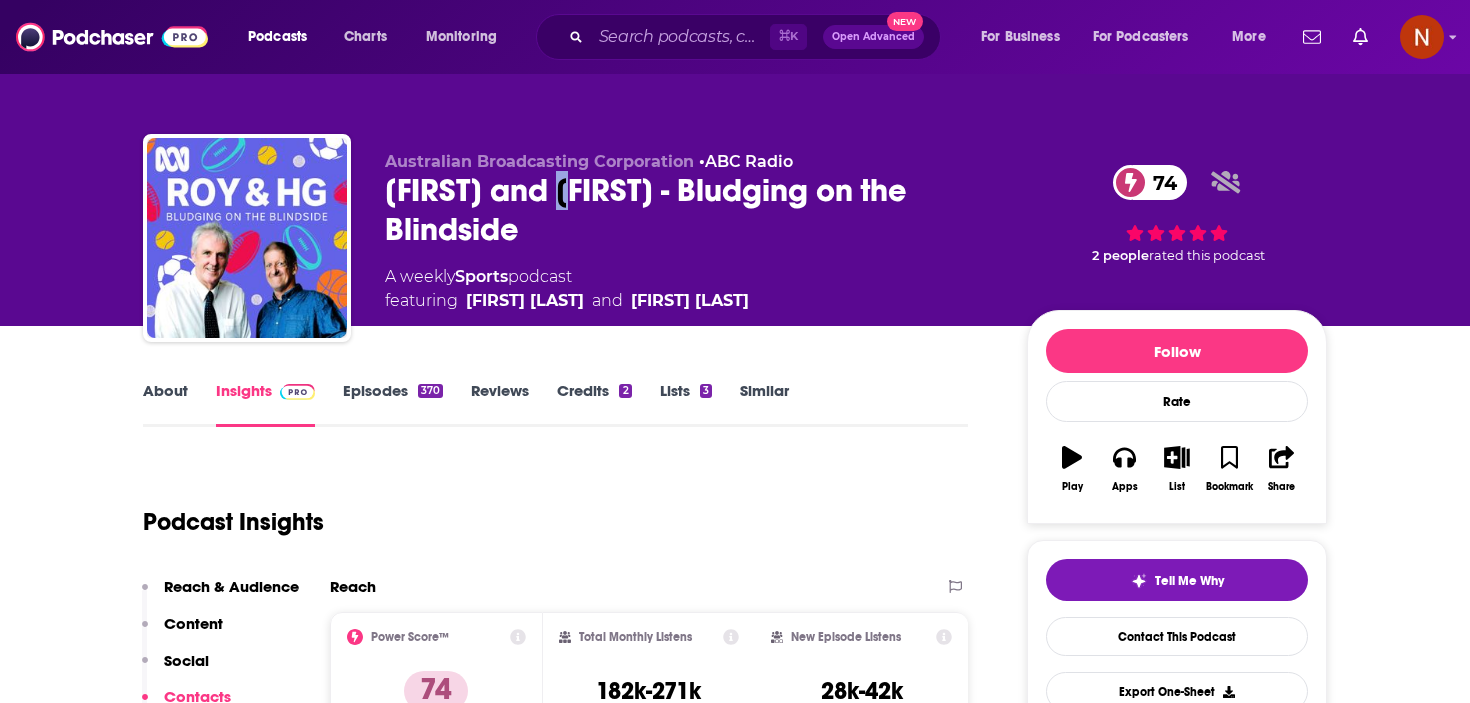 click on "[FIRST] and [FIRST] - Bludging on the Blindside 74" at bounding box center [690, 210] 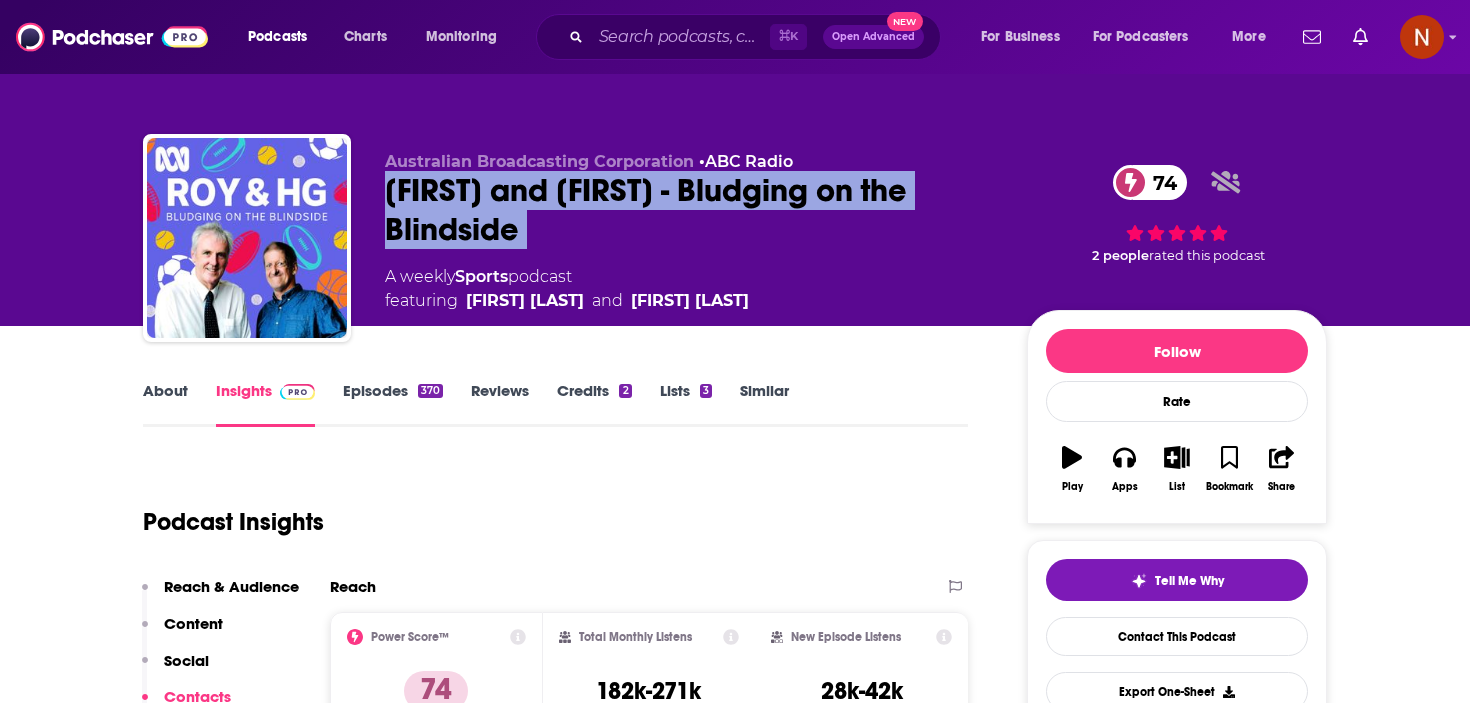 click on "[FIRST] and [FIRST] - Bludging on the Blindside 74" at bounding box center [690, 210] 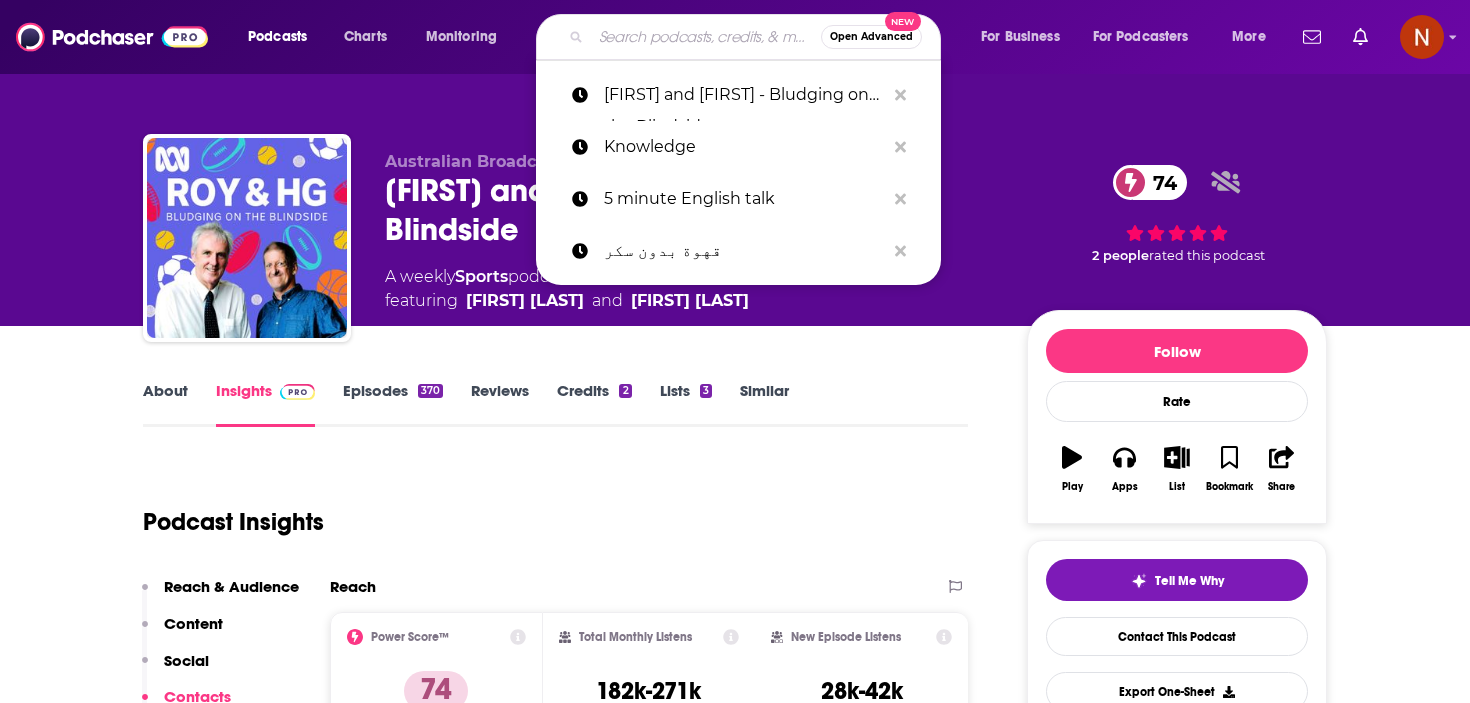 click at bounding box center (706, 37) 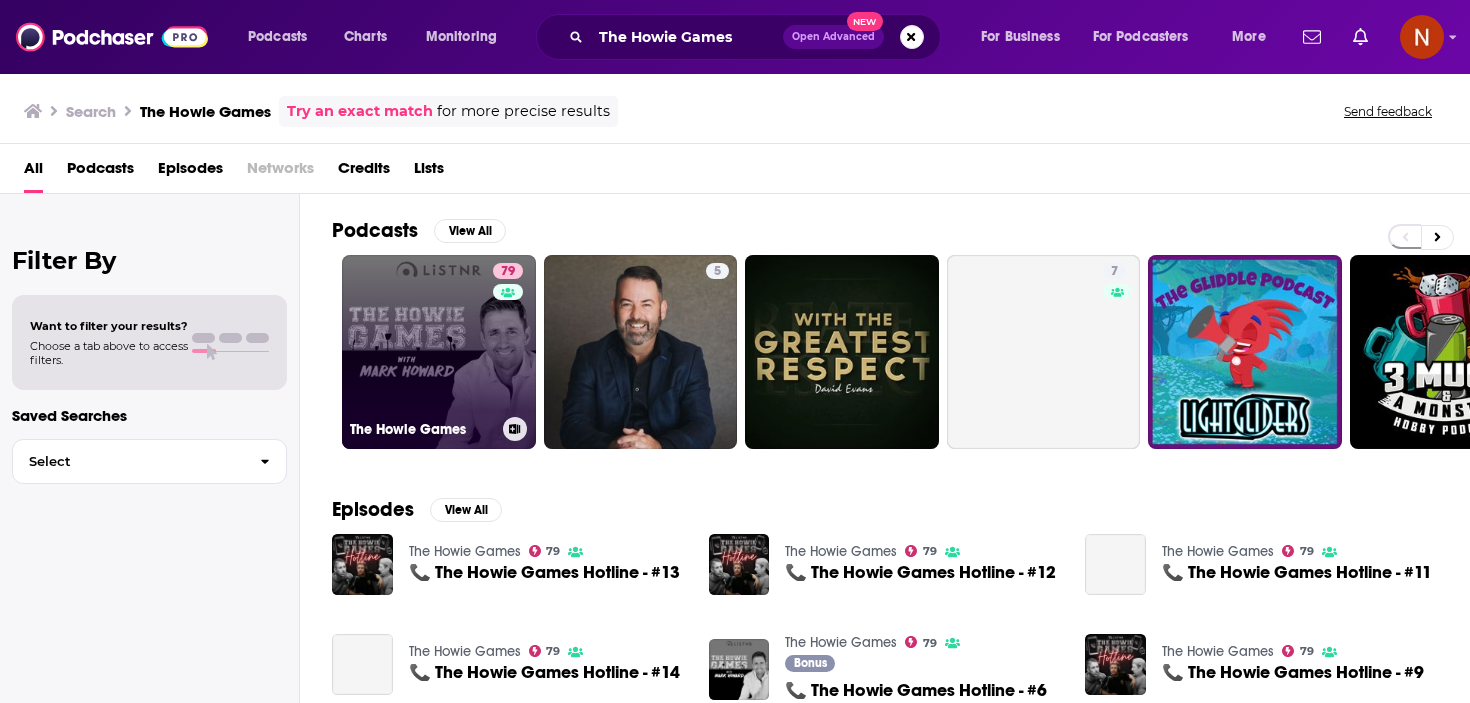 click on "The Howie Games" at bounding box center [422, 429] 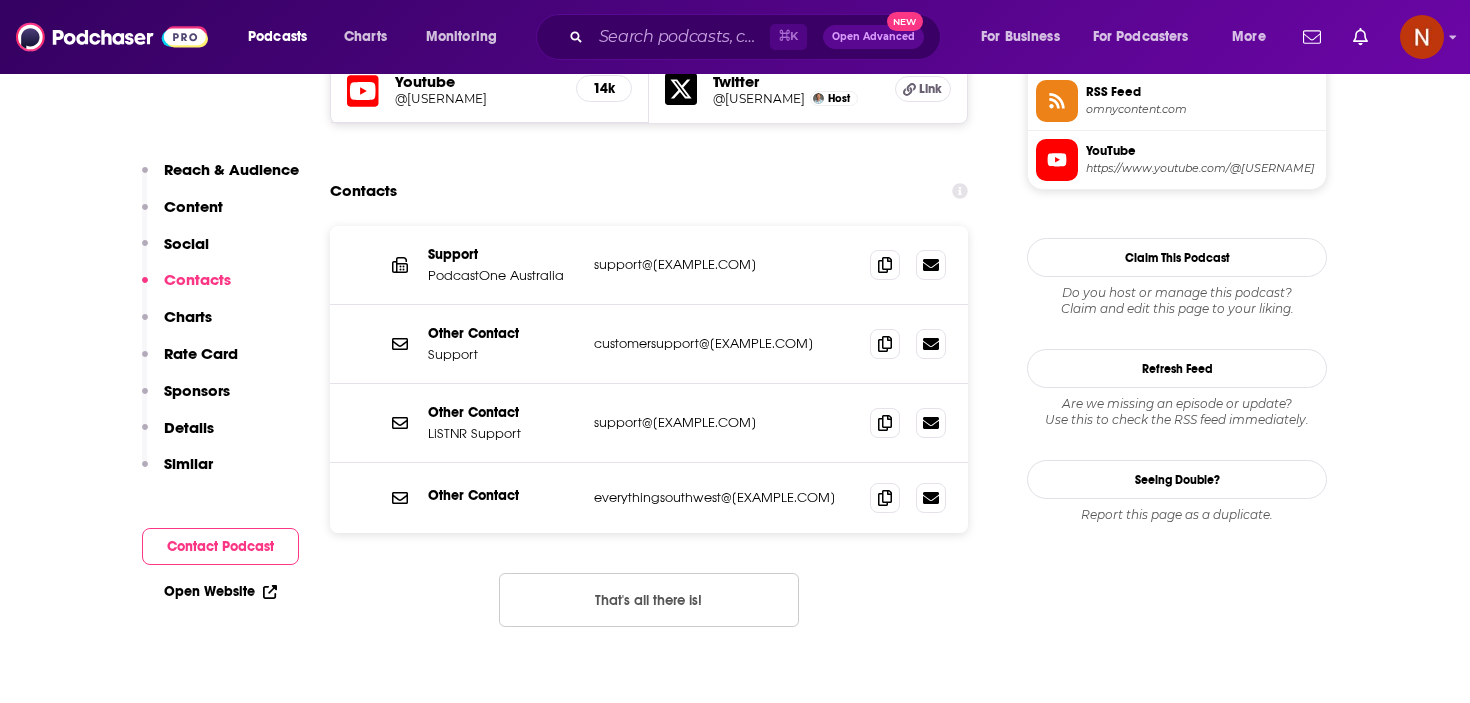 scroll, scrollTop: 1699, scrollLeft: 0, axis: vertical 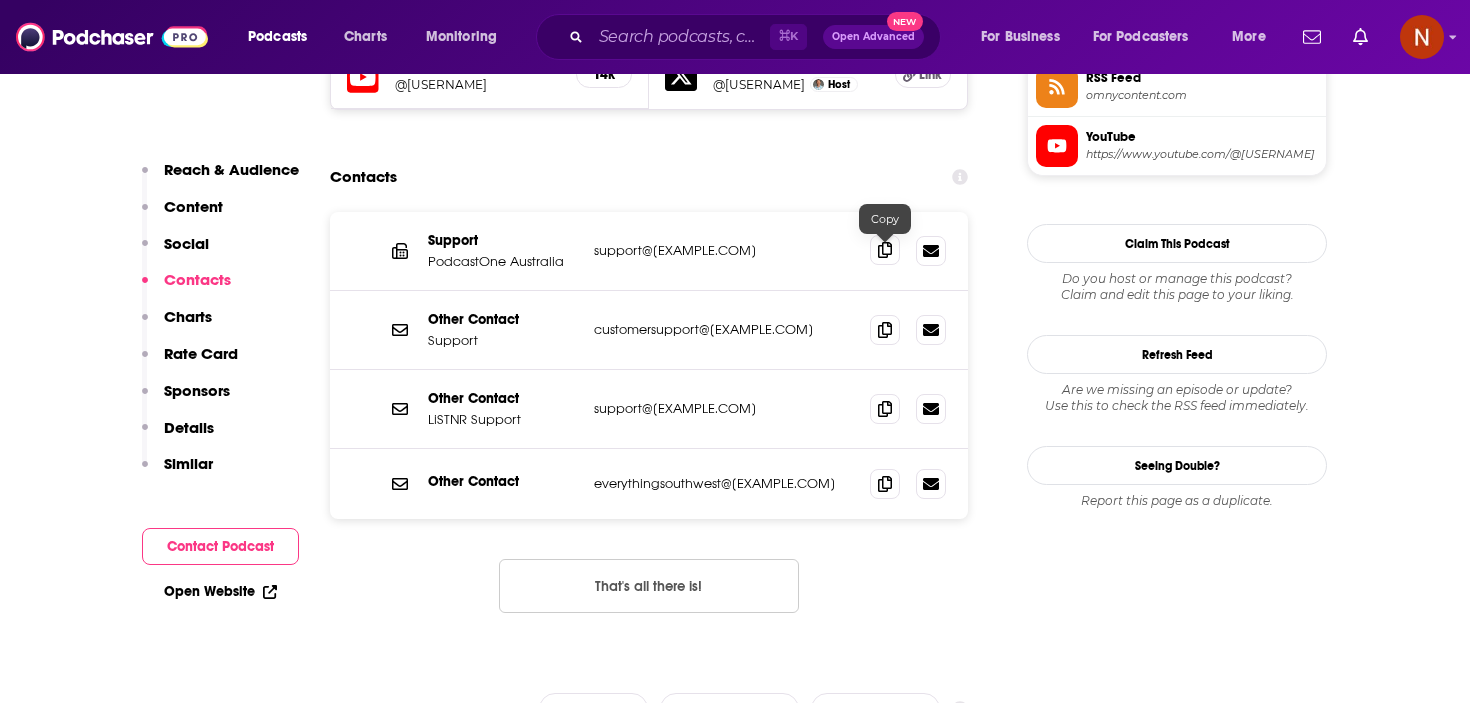 click 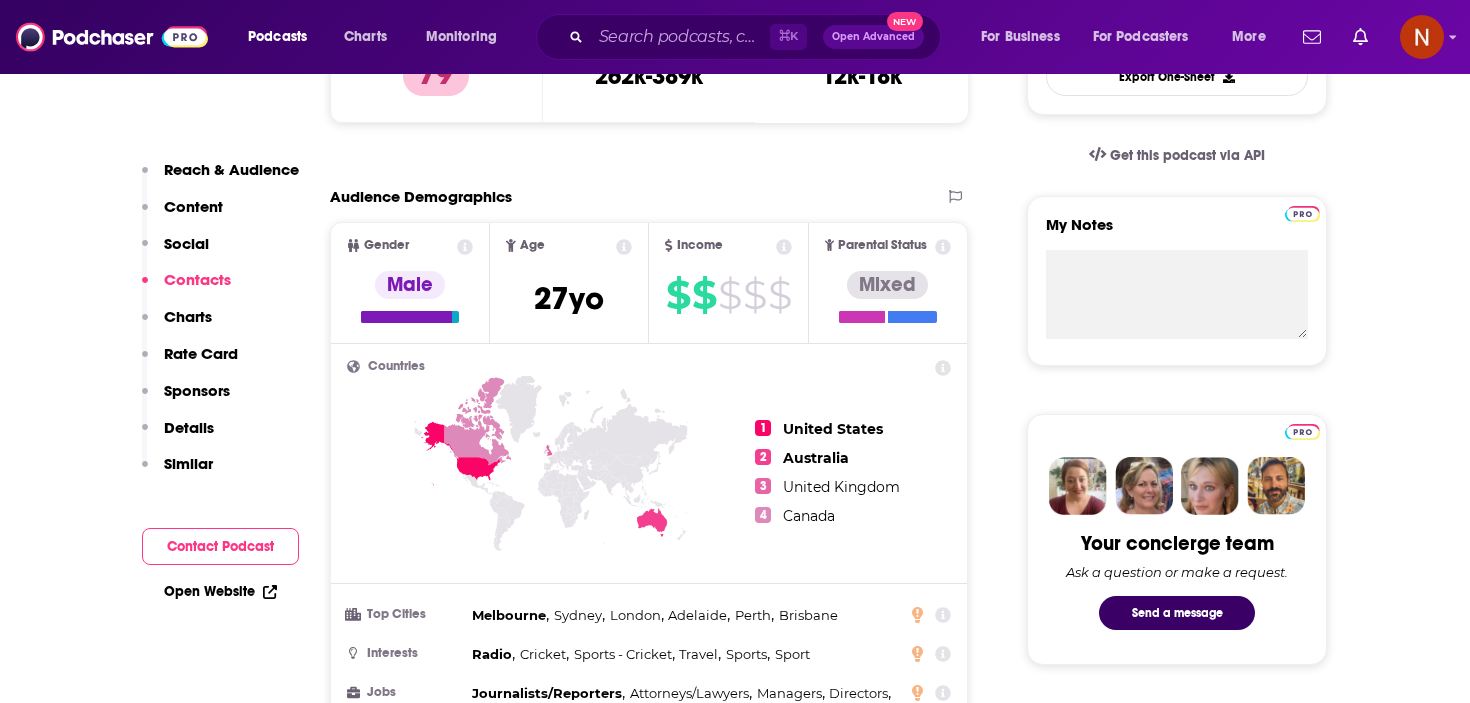 scroll, scrollTop: 0, scrollLeft: 0, axis: both 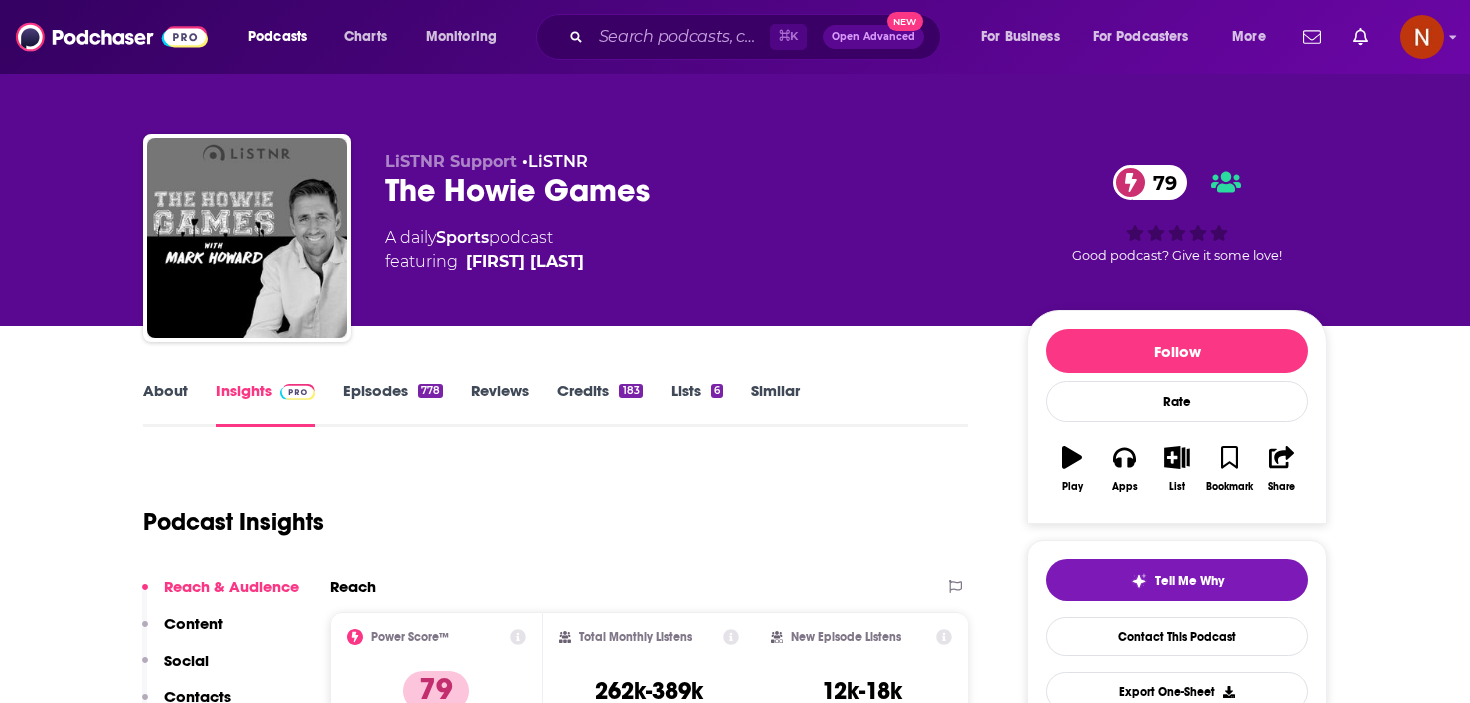 click on "The Howie Games 79" at bounding box center (690, 190) 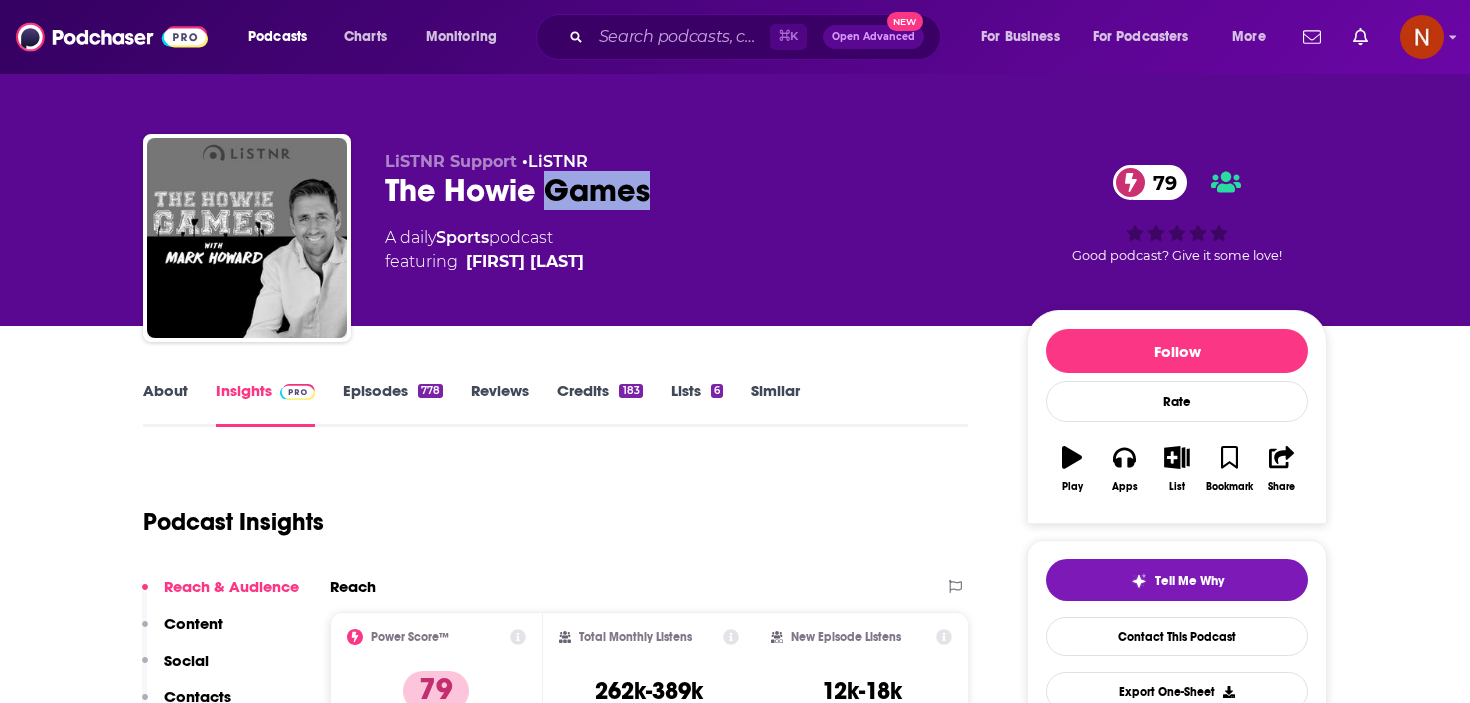 click on "The Howie Games 79" at bounding box center (690, 190) 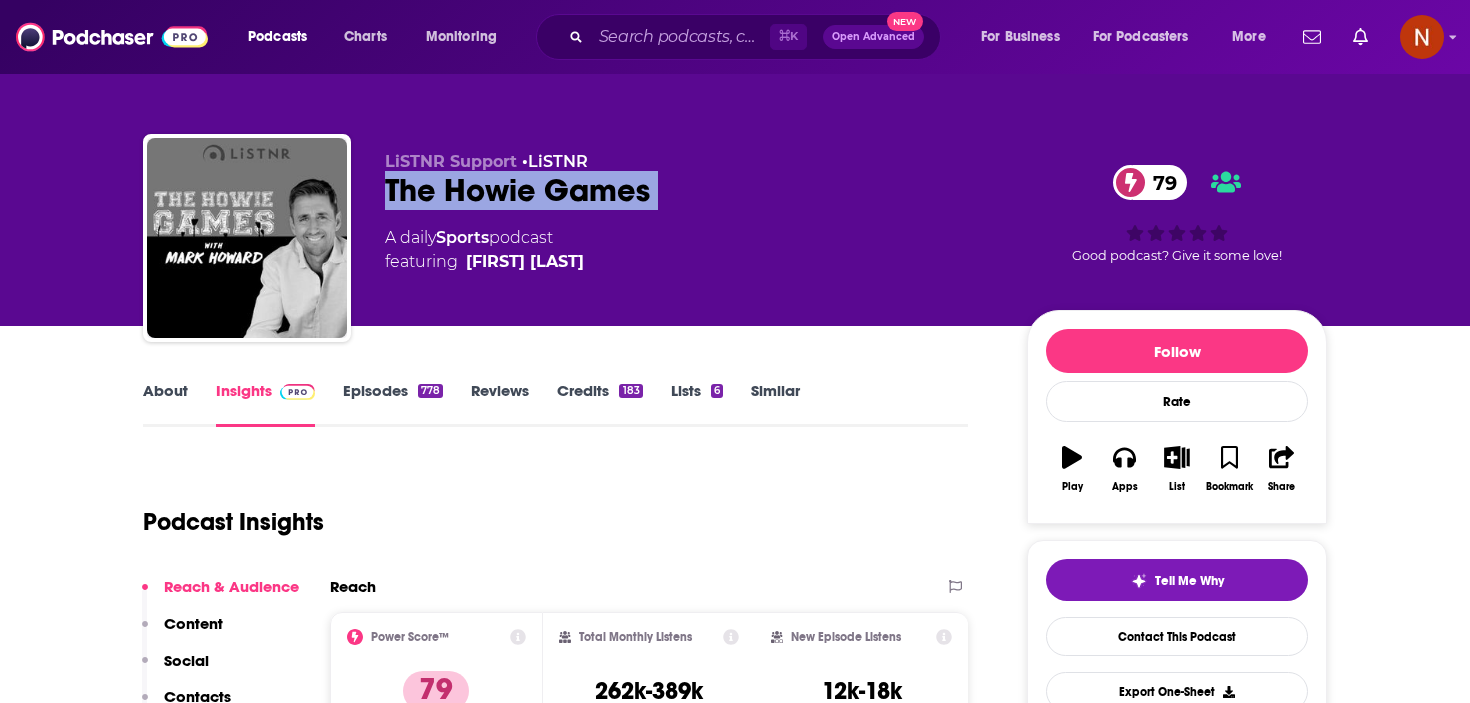 click on "The Howie Games 79" at bounding box center [690, 190] 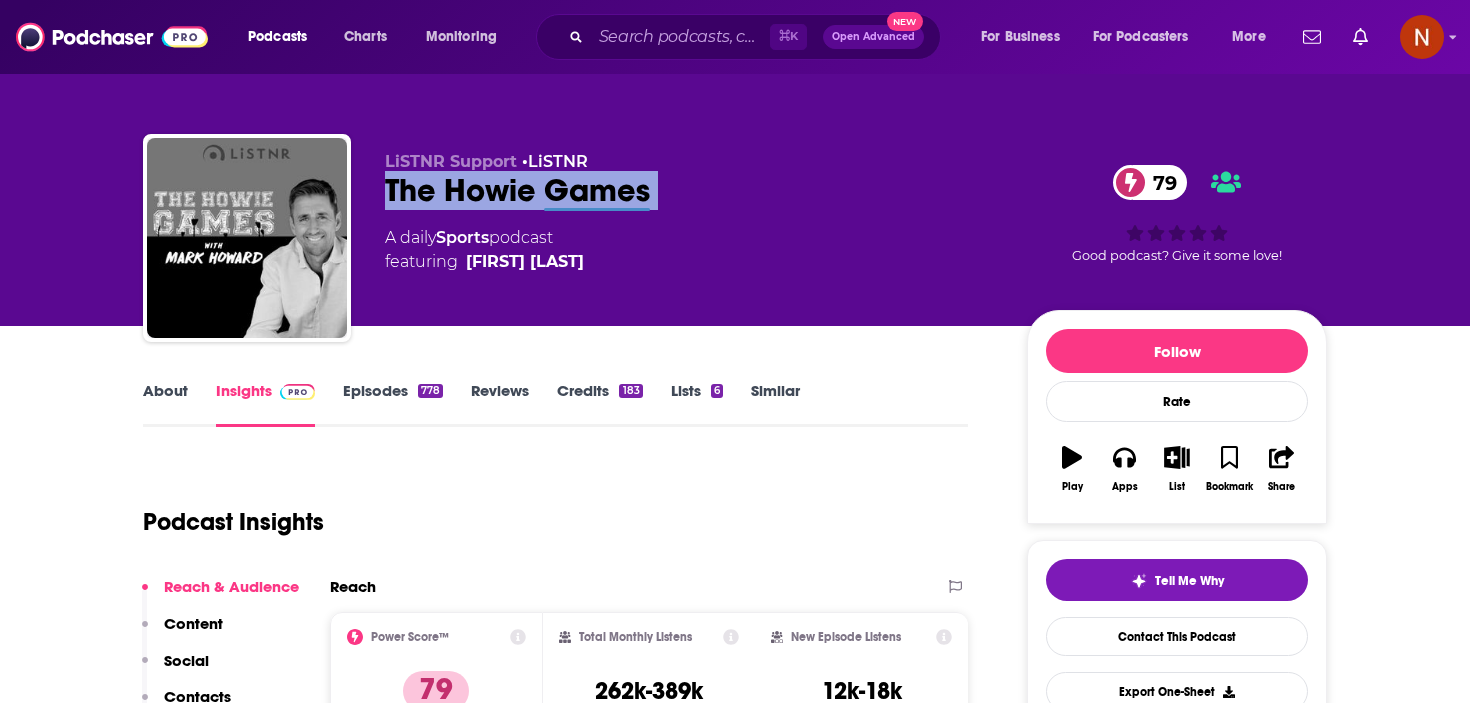 copy on "The Howie Games 79" 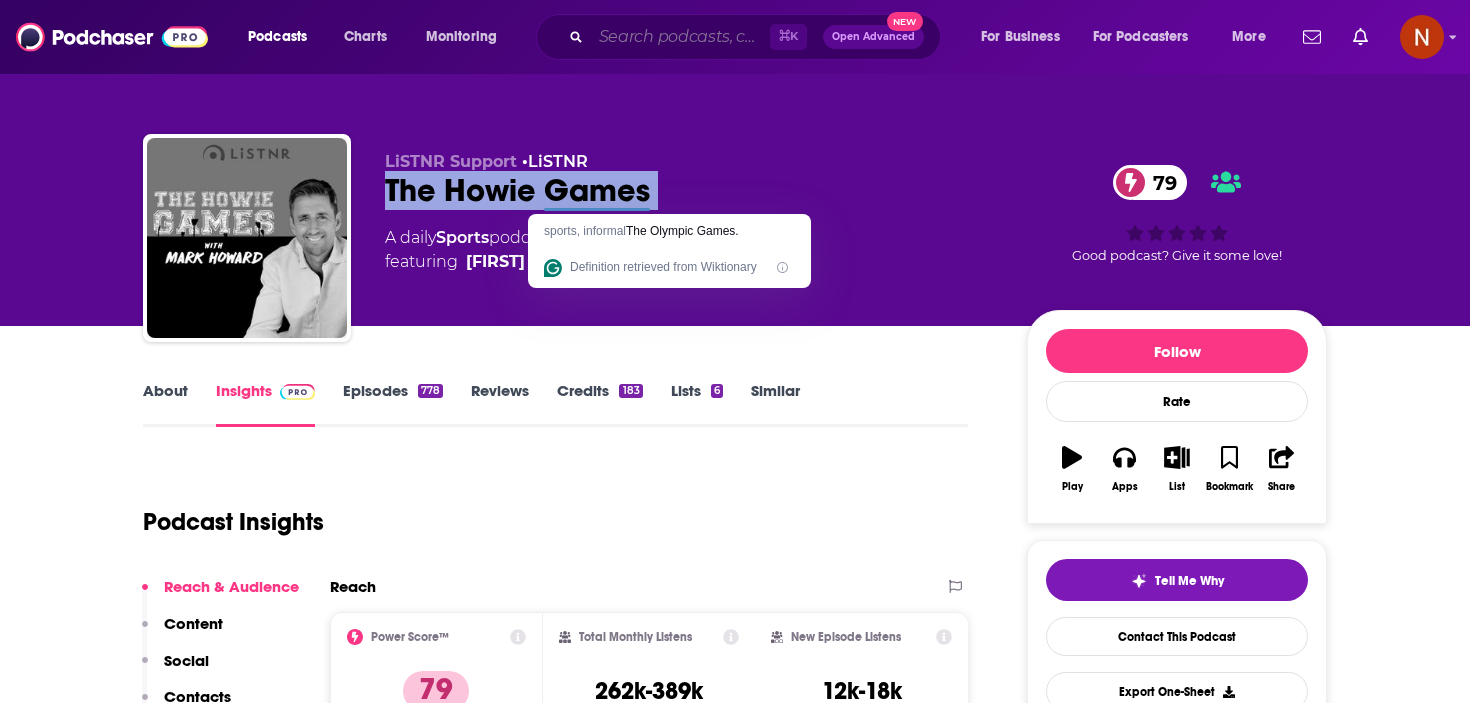 click at bounding box center (680, 37) 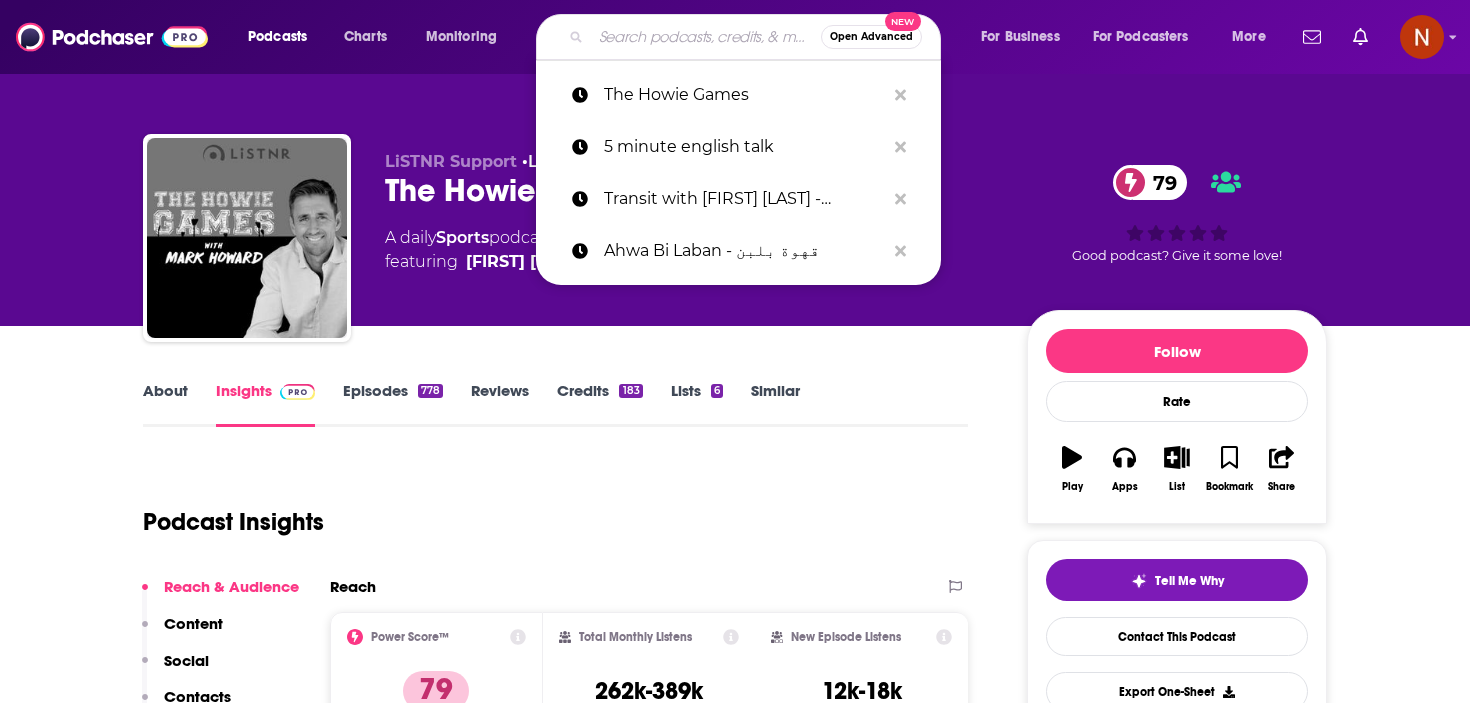 paste on "All In The Mind" 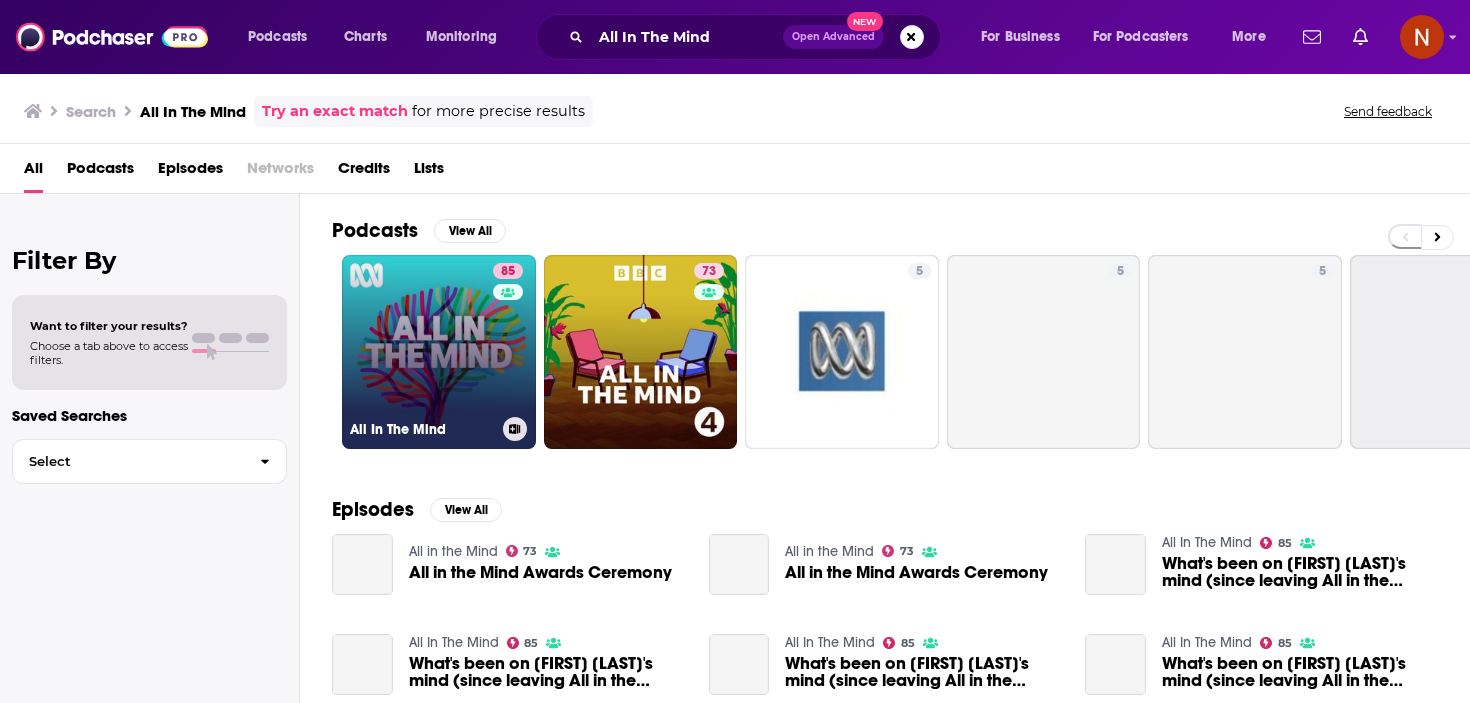 click on "All In The Mind" at bounding box center [422, 429] 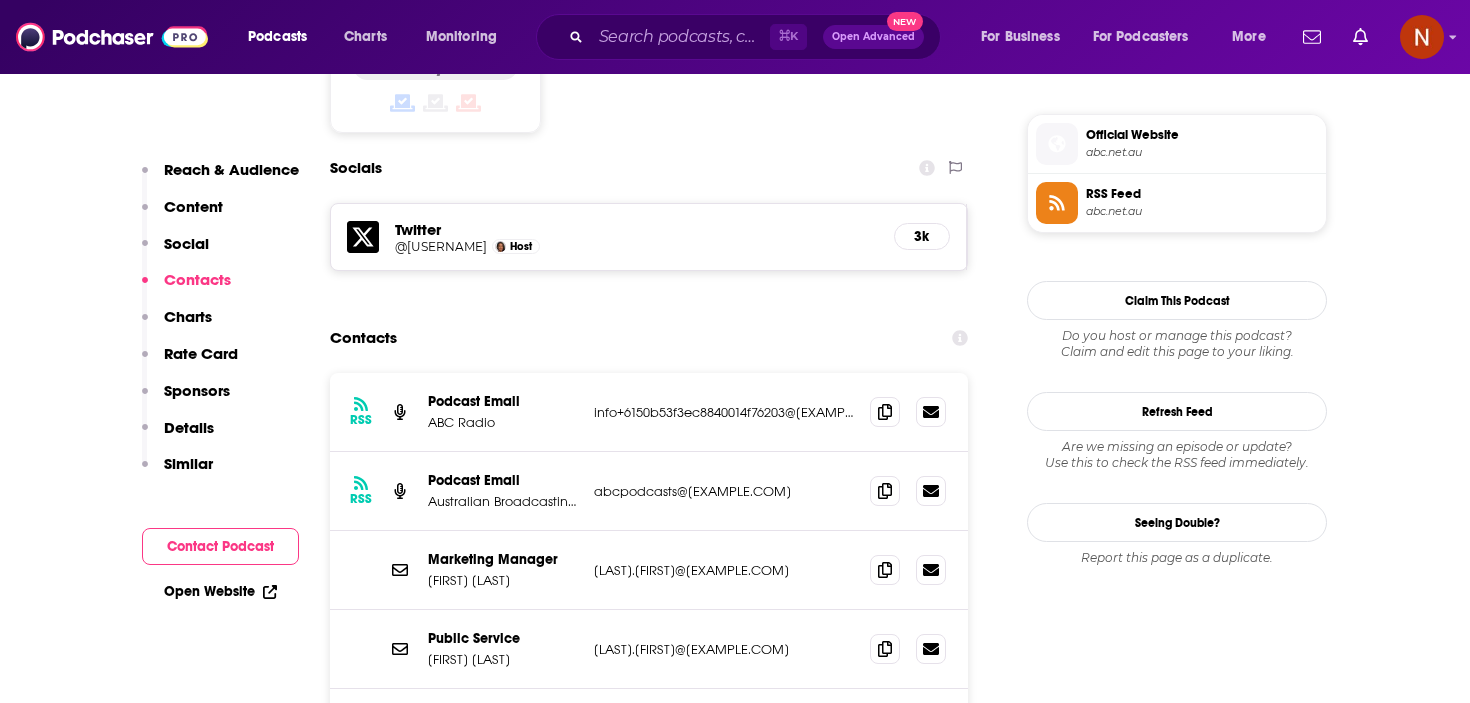 scroll, scrollTop: 1570, scrollLeft: 0, axis: vertical 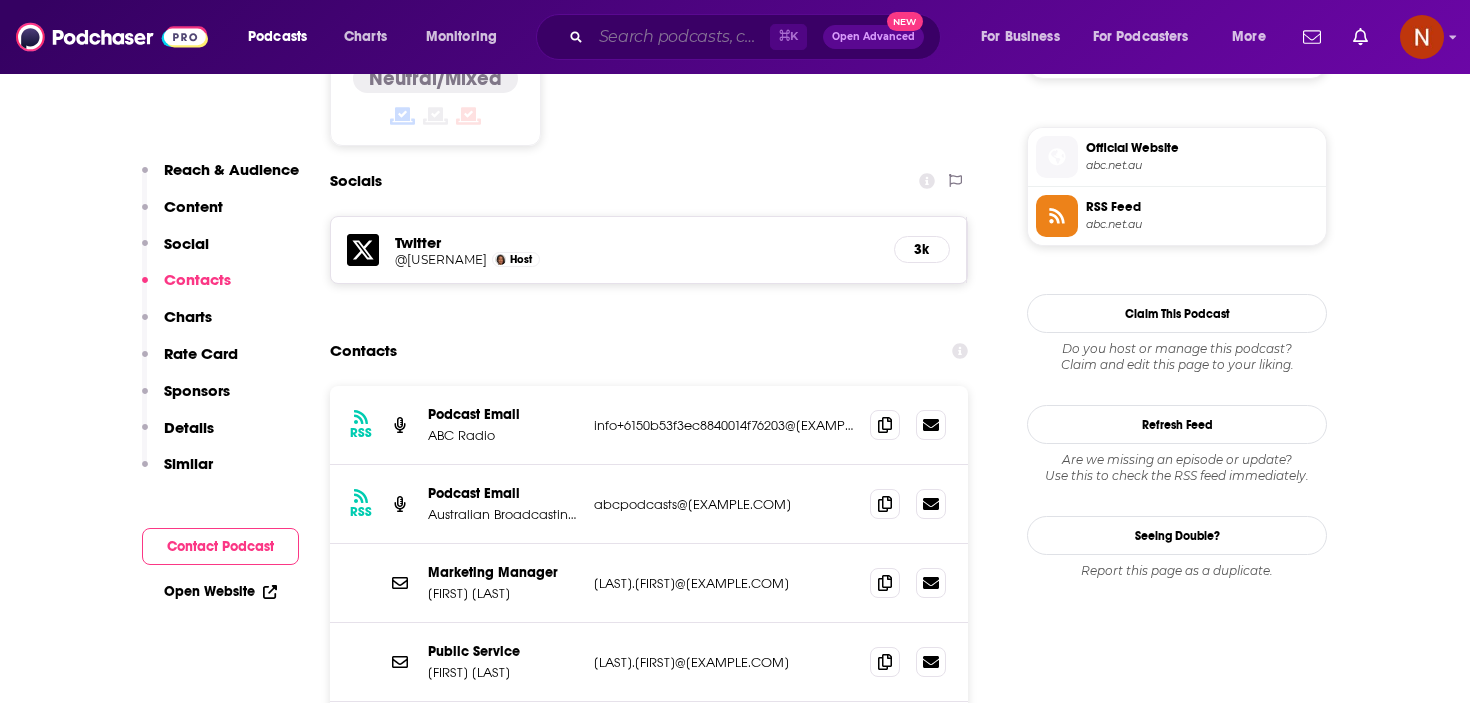 click at bounding box center [680, 37] 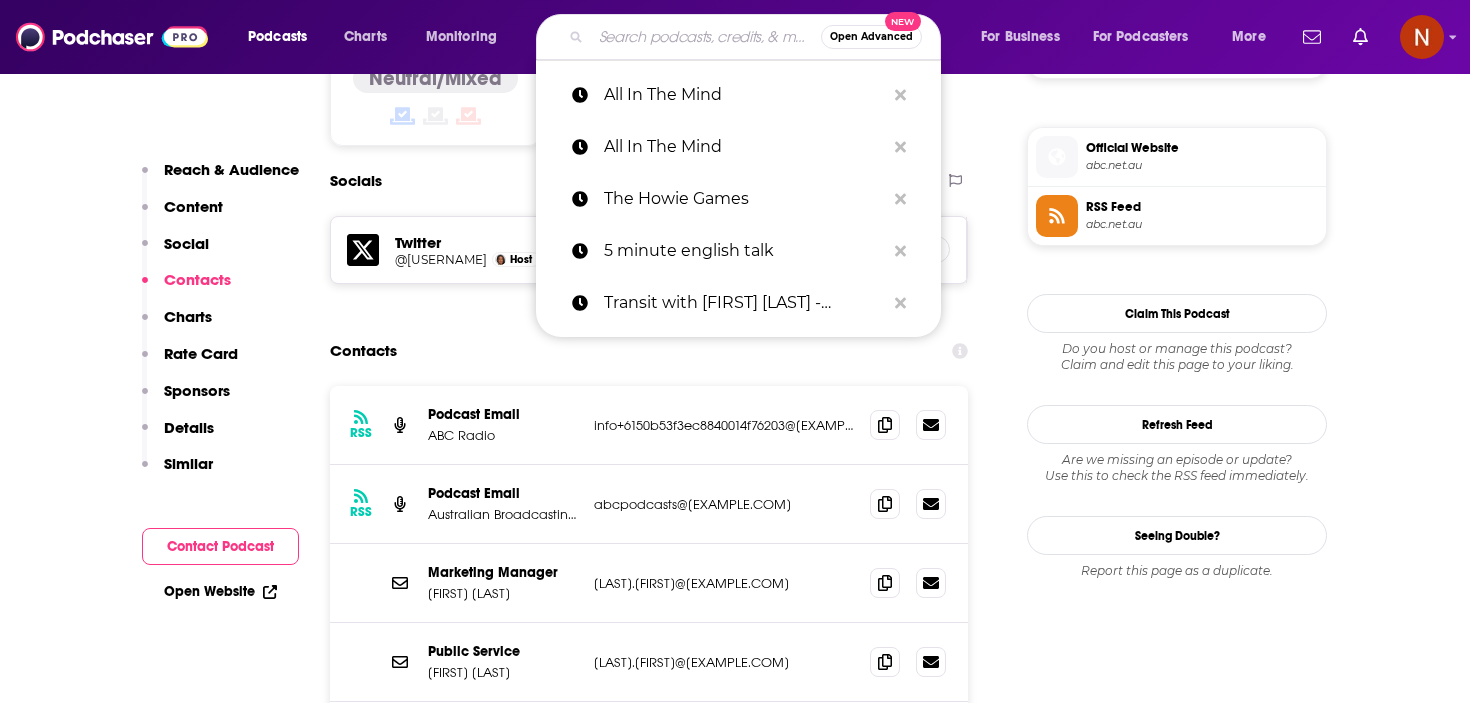 paste on "The Fitness And Lifestyle Podcast" 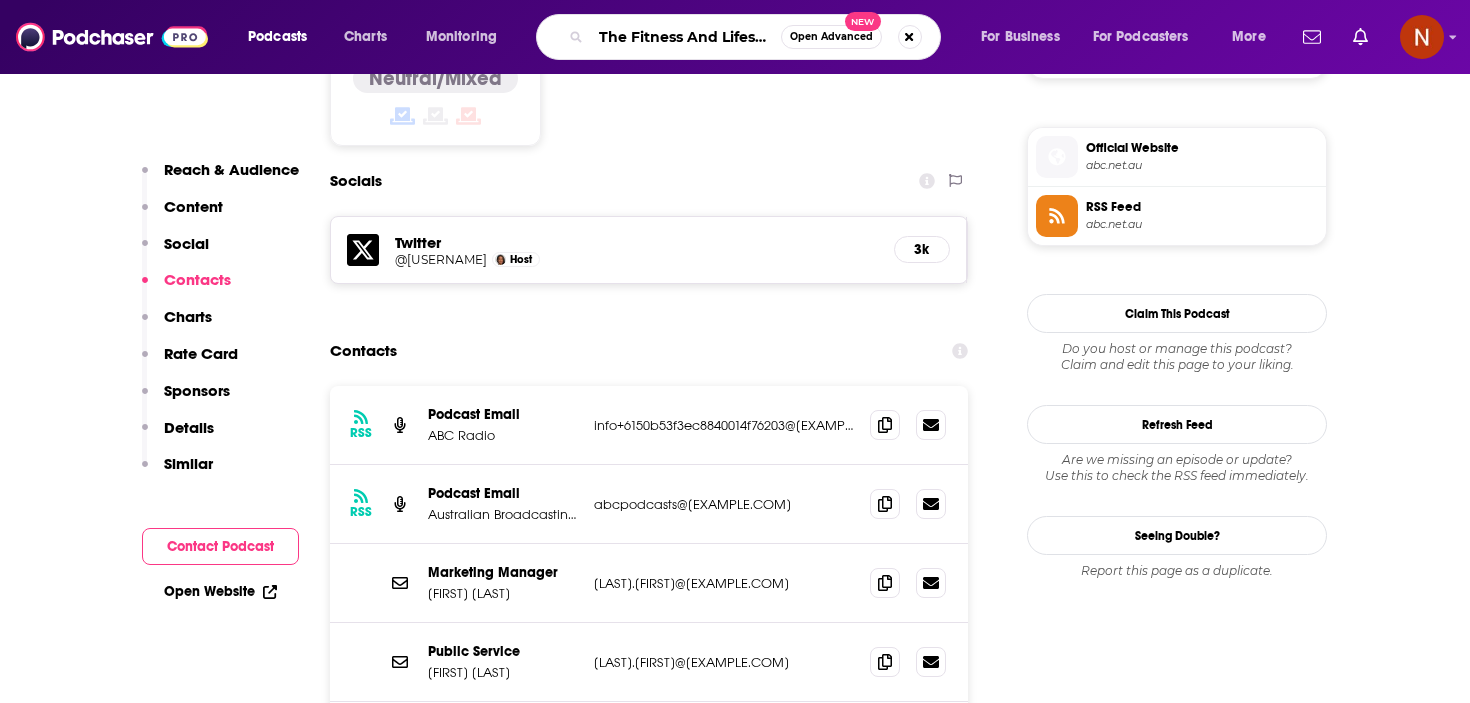 type on "The Fitness And Lifestyle Podcast" 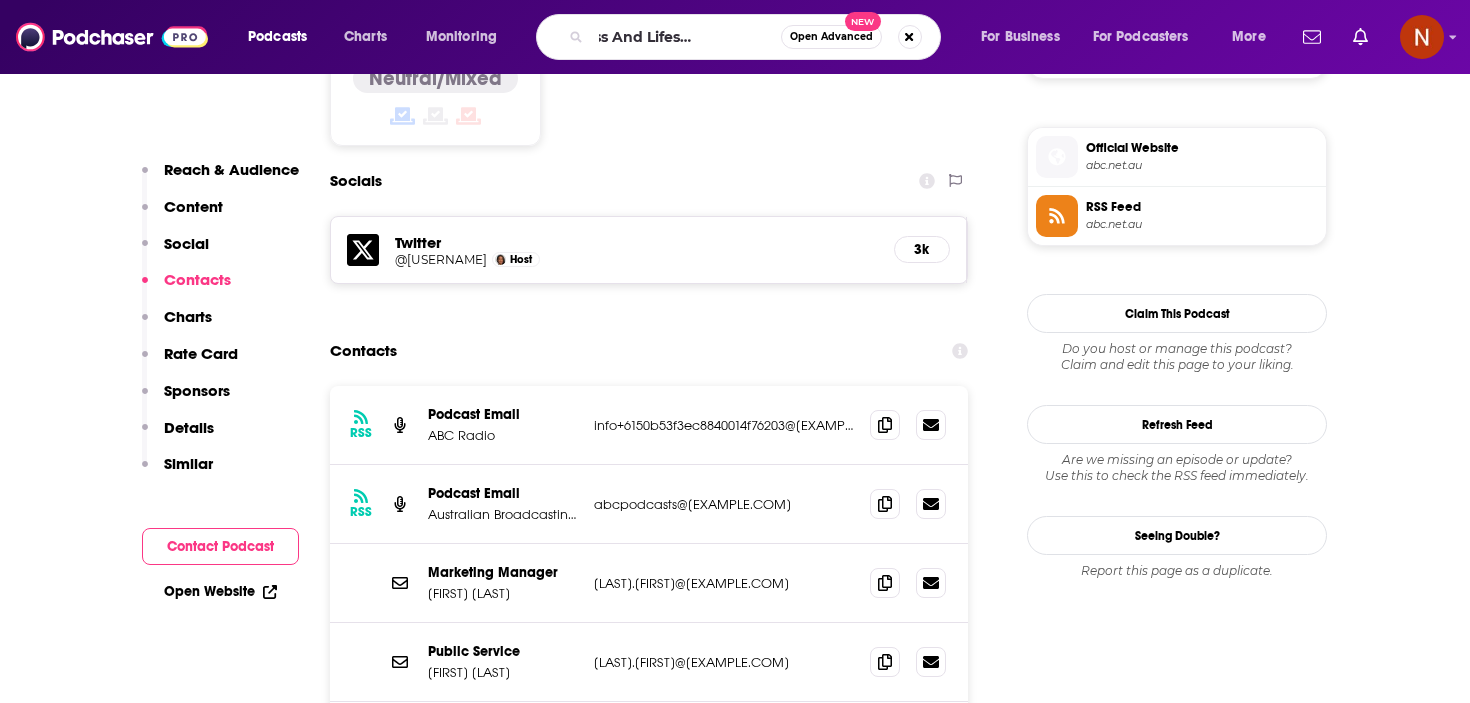 scroll, scrollTop: 0, scrollLeft: 0, axis: both 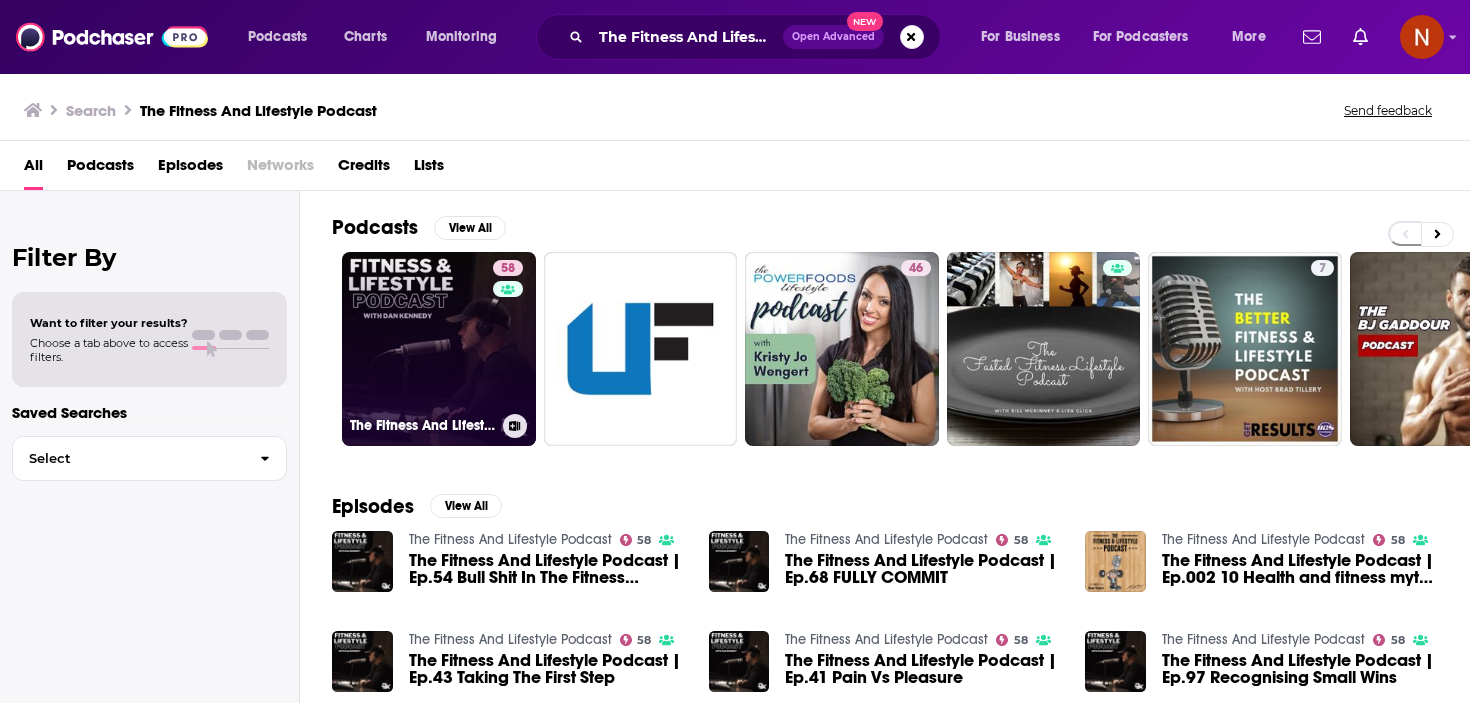 click on "The Fitness And Lifestyle Podcast" at bounding box center [422, 425] 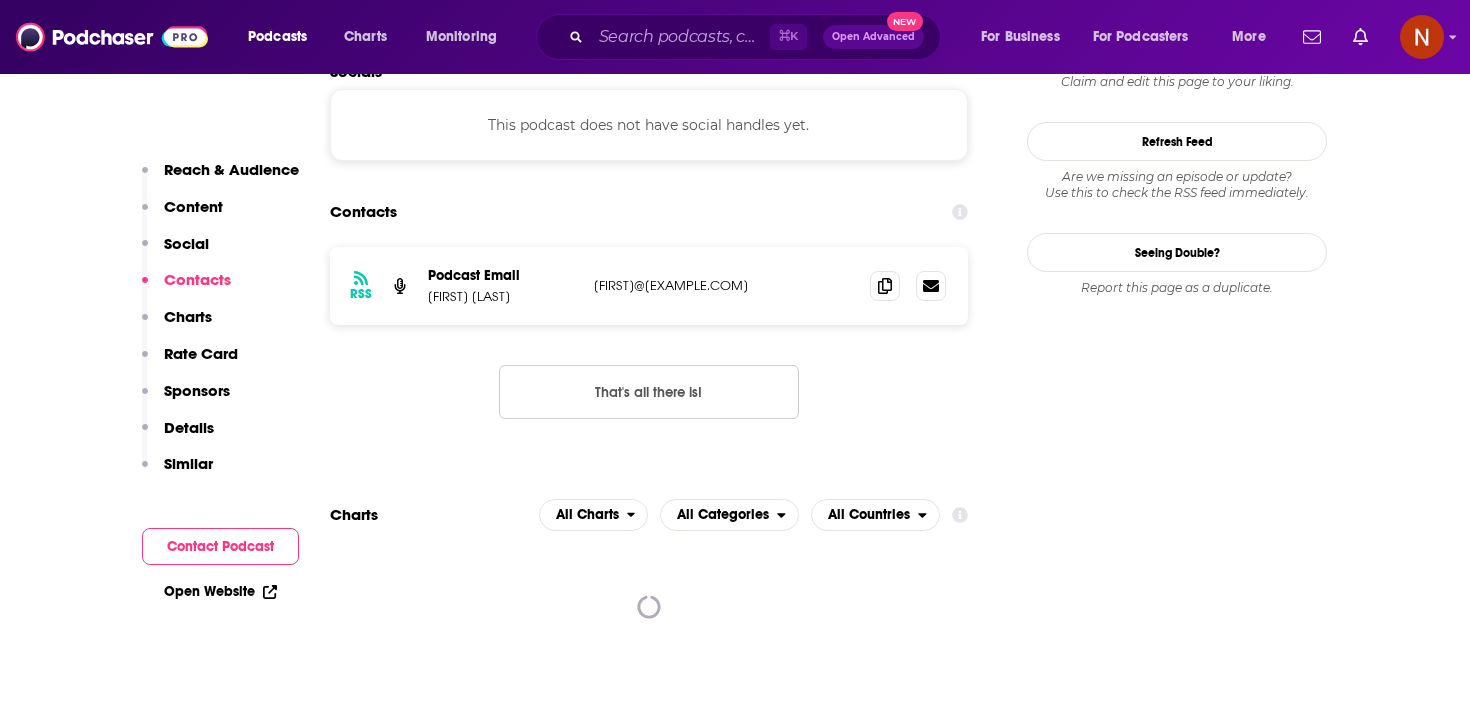 scroll, scrollTop: 1697, scrollLeft: 0, axis: vertical 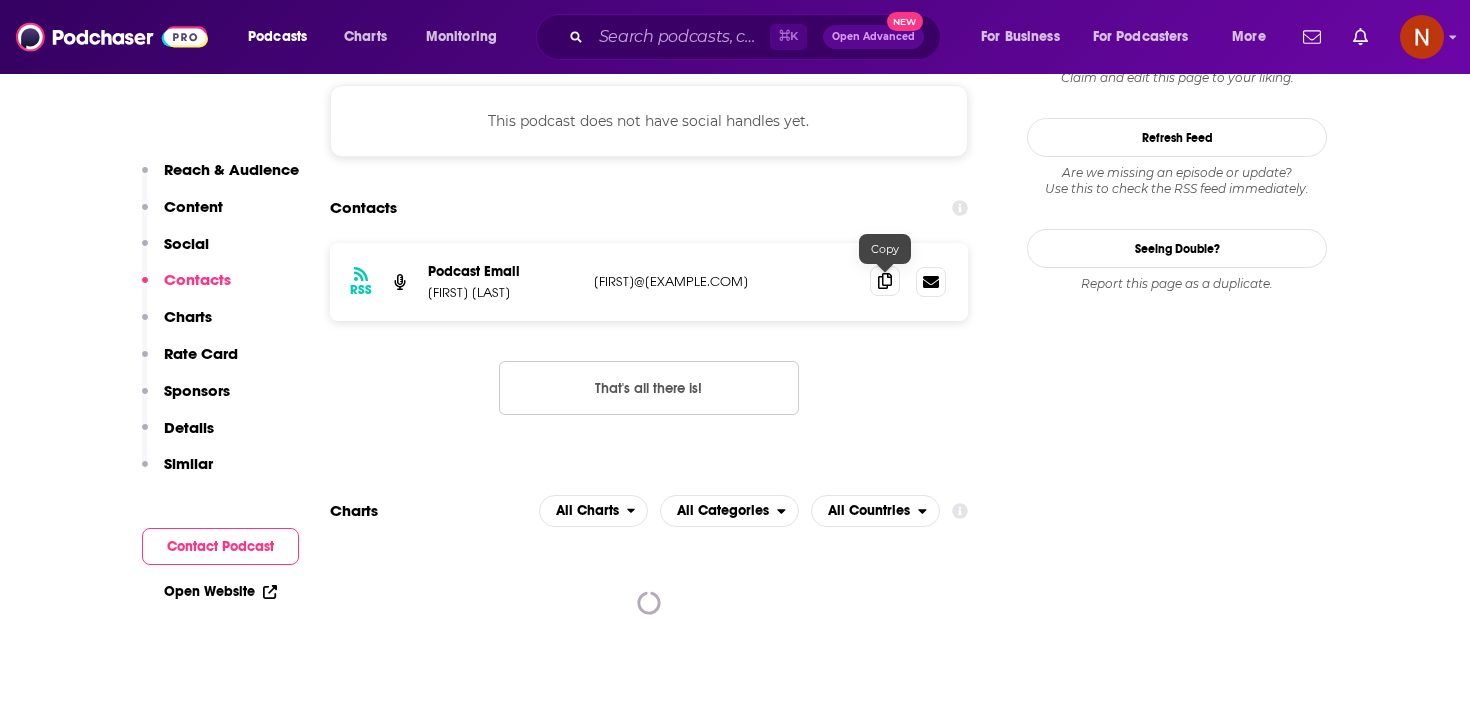 click 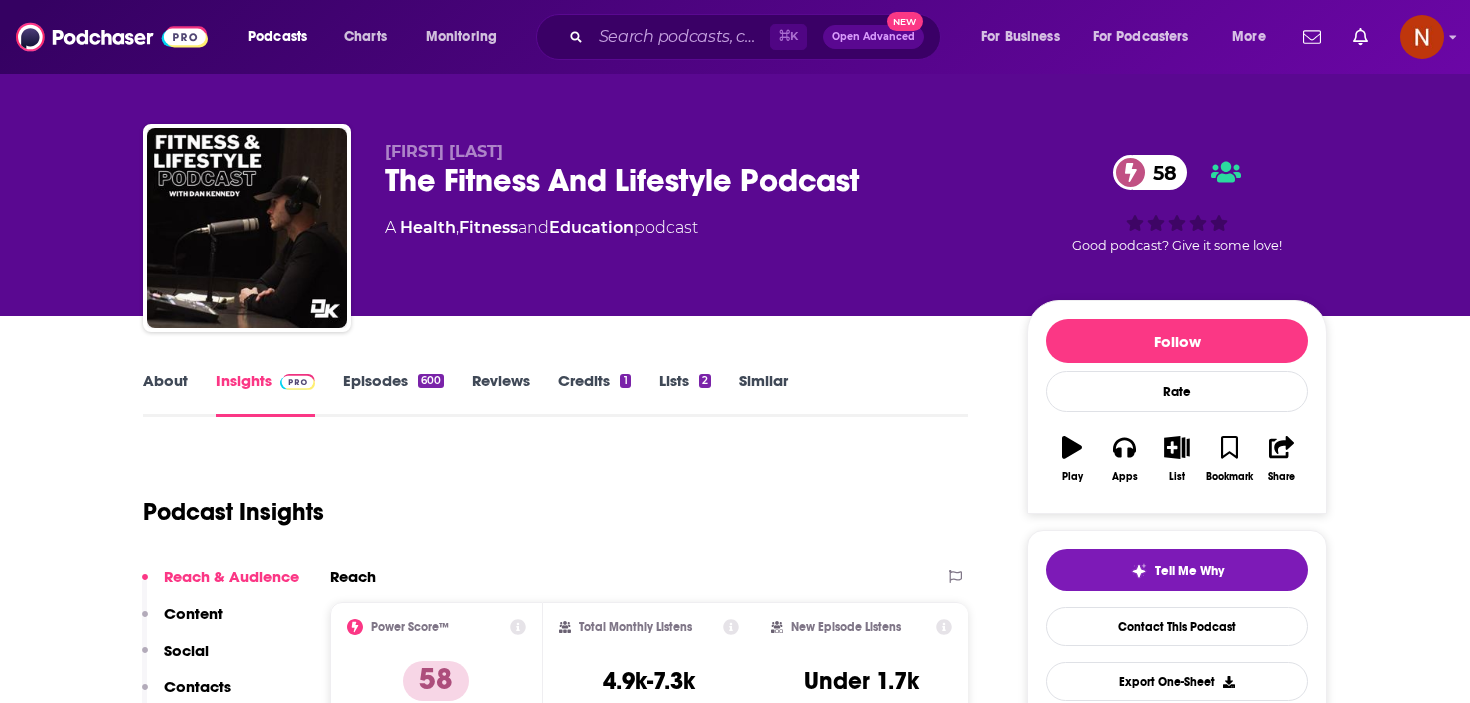 scroll, scrollTop: 0, scrollLeft: 0, axis: both 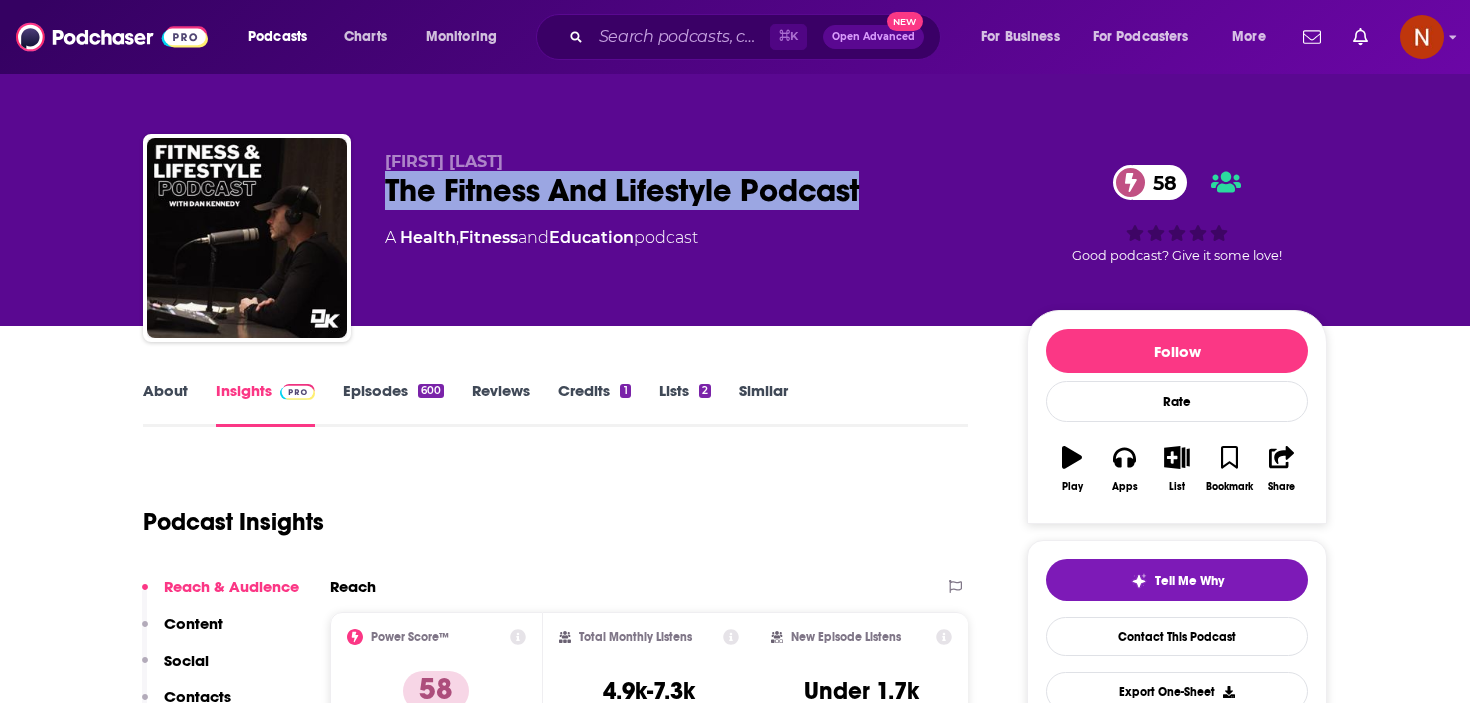 drag, startPoint x: 905, startPoint y: 190, endPoint x: 374, endPoint y: 198, distance: 531.06024 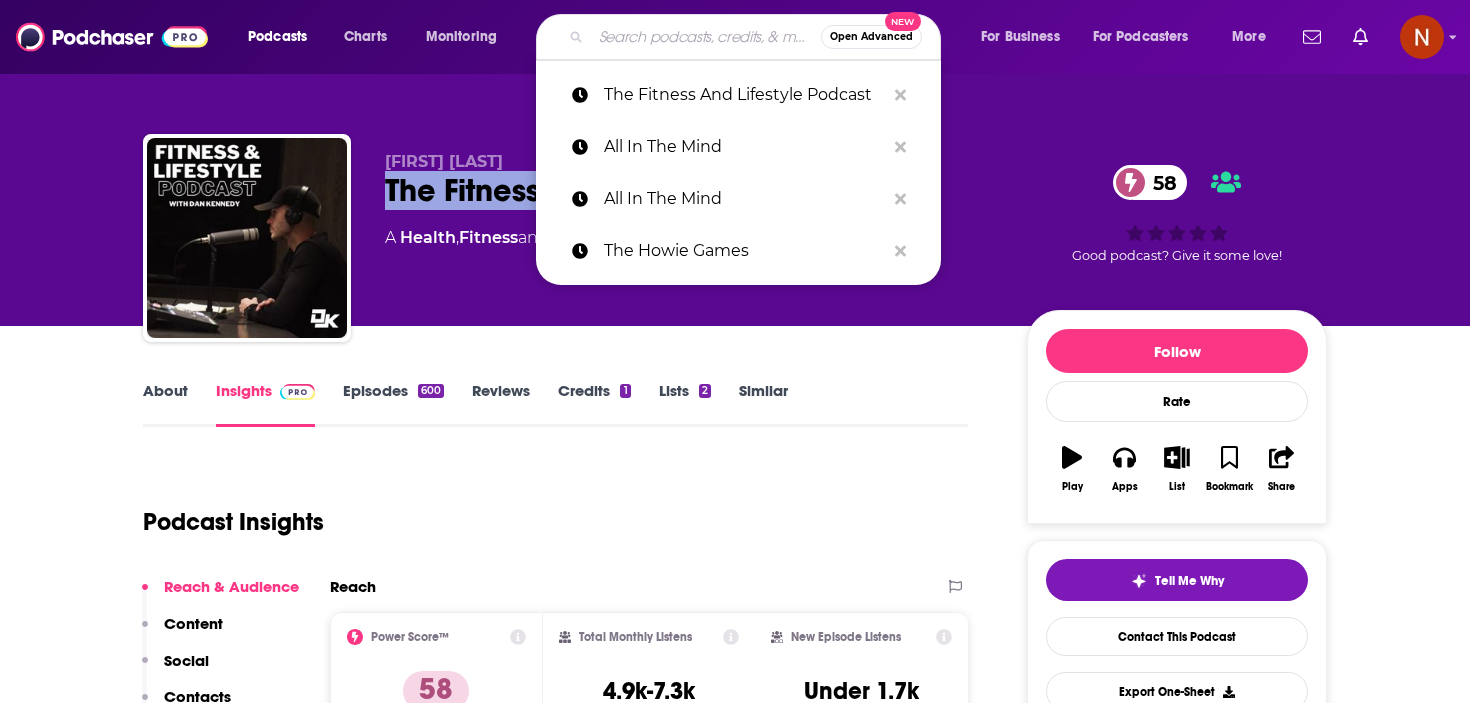 click at bounding box center [706, 37] 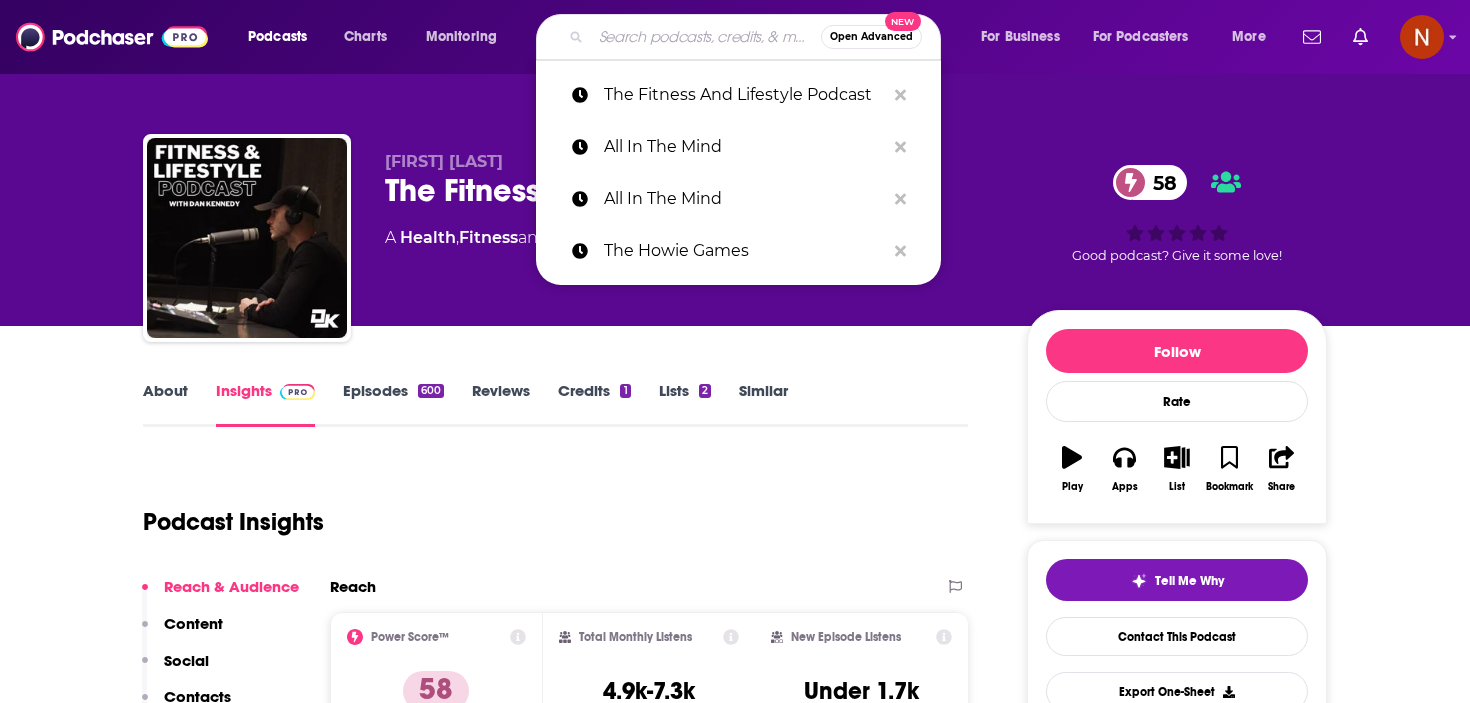 paste on "All In The Mind" 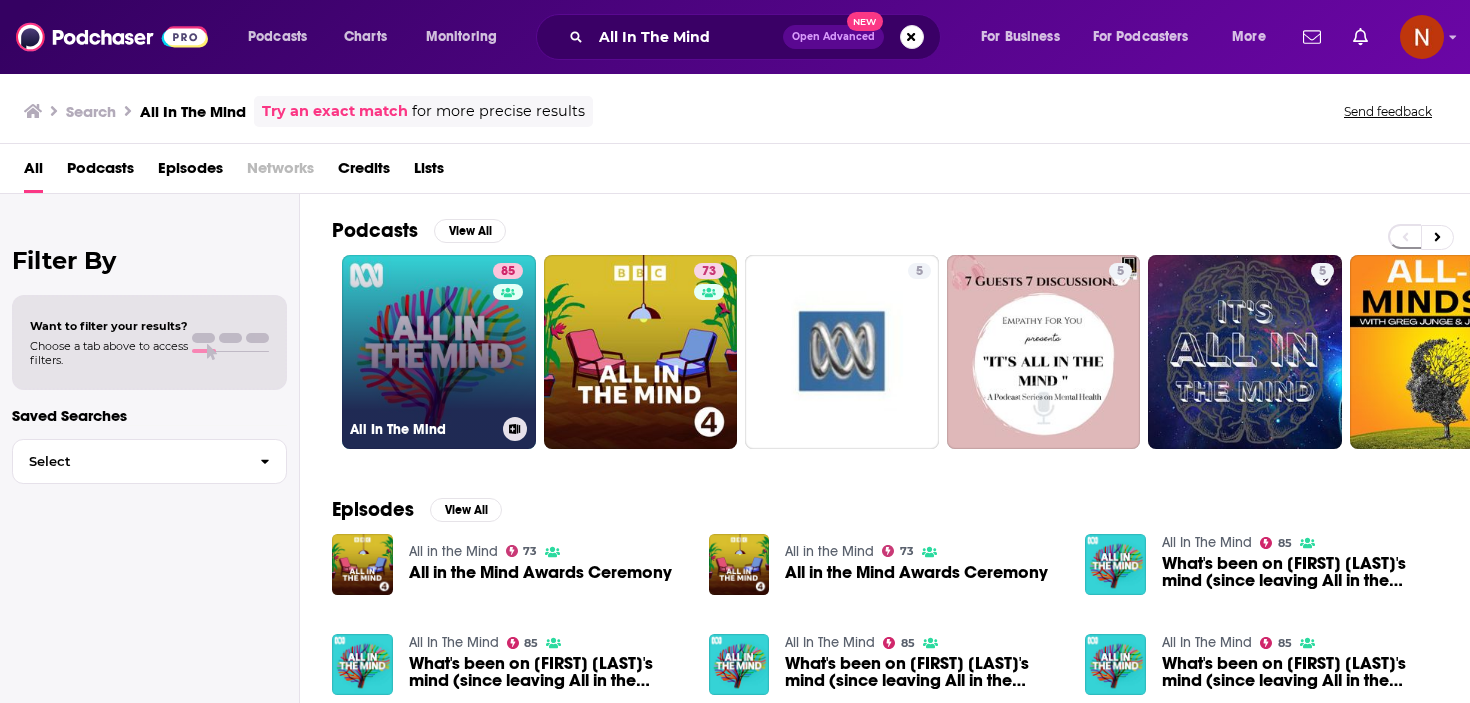 click on "85 All In The Mind" at bounding box center (439, 352) 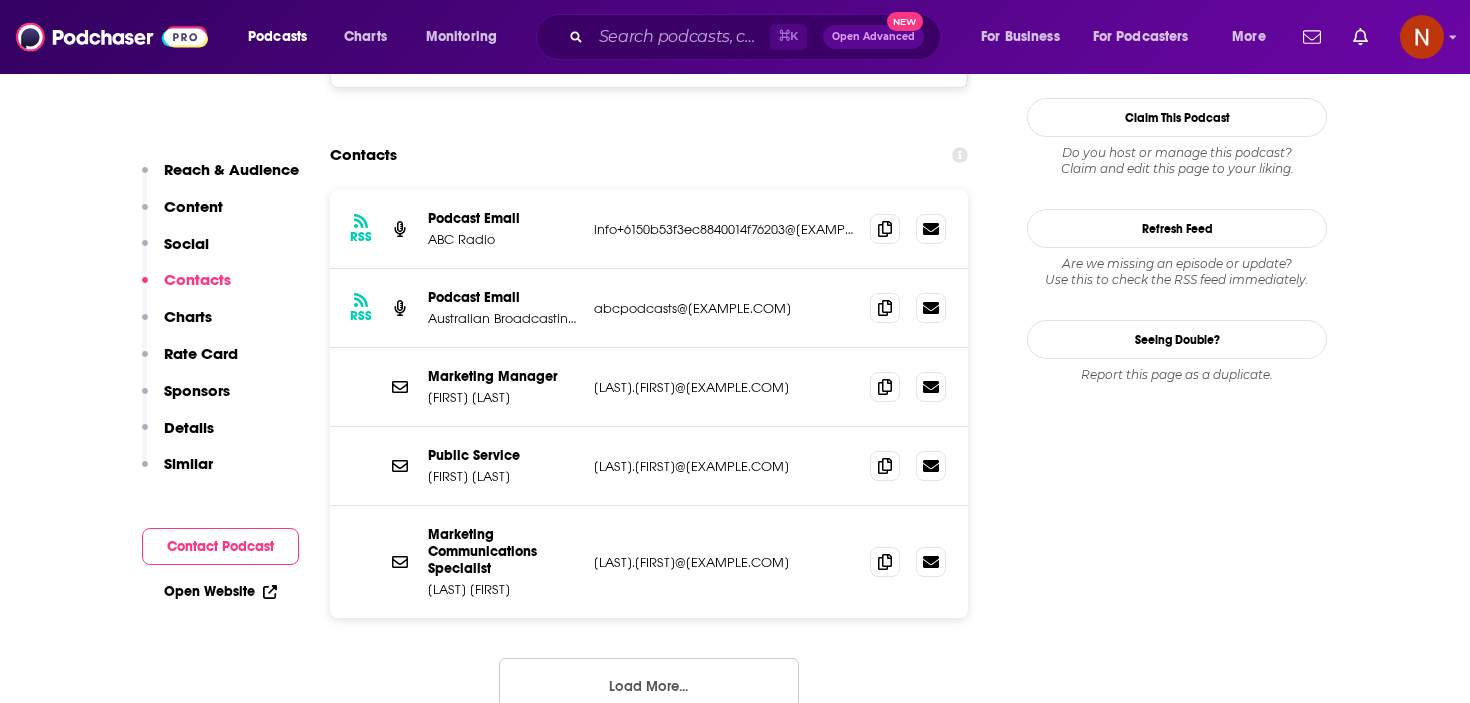scroll, scrollTop: 1767, scrollLeft: 0, axis: vertical 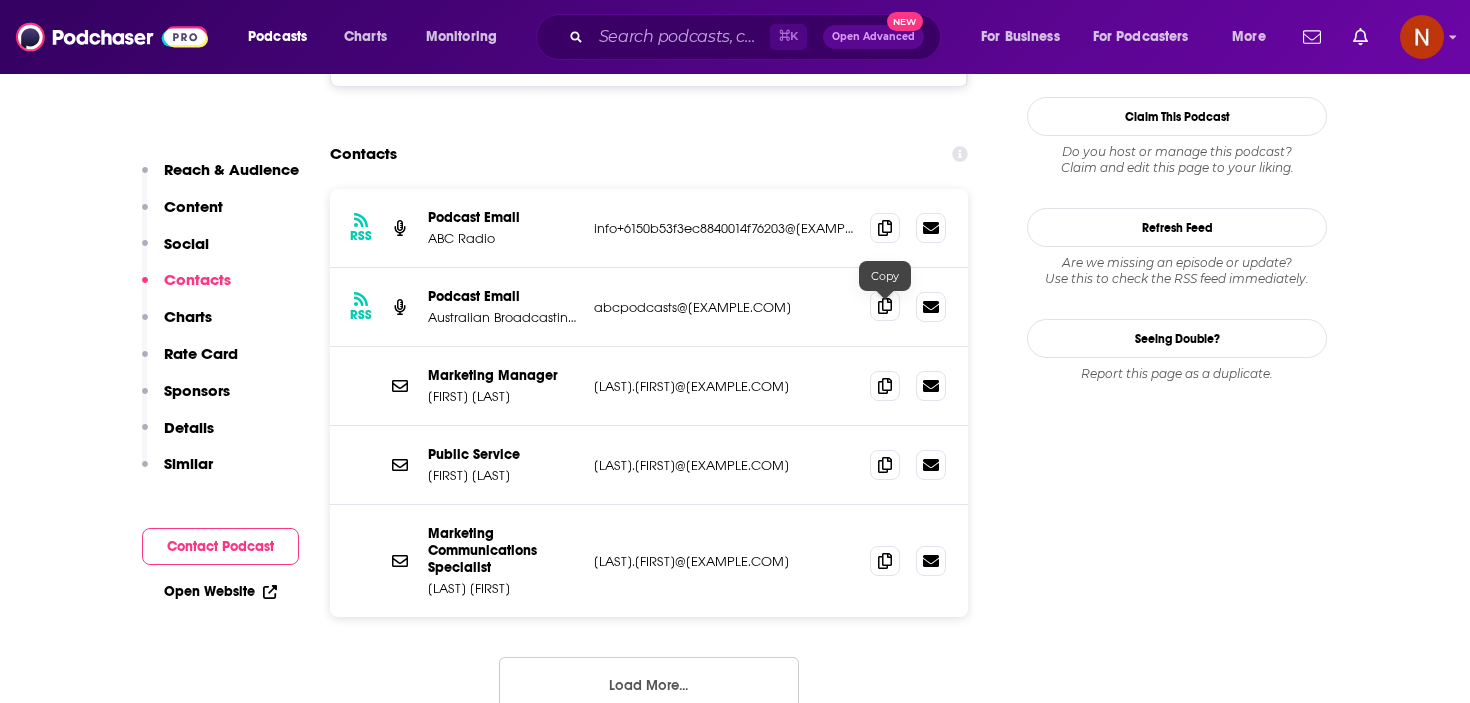 click 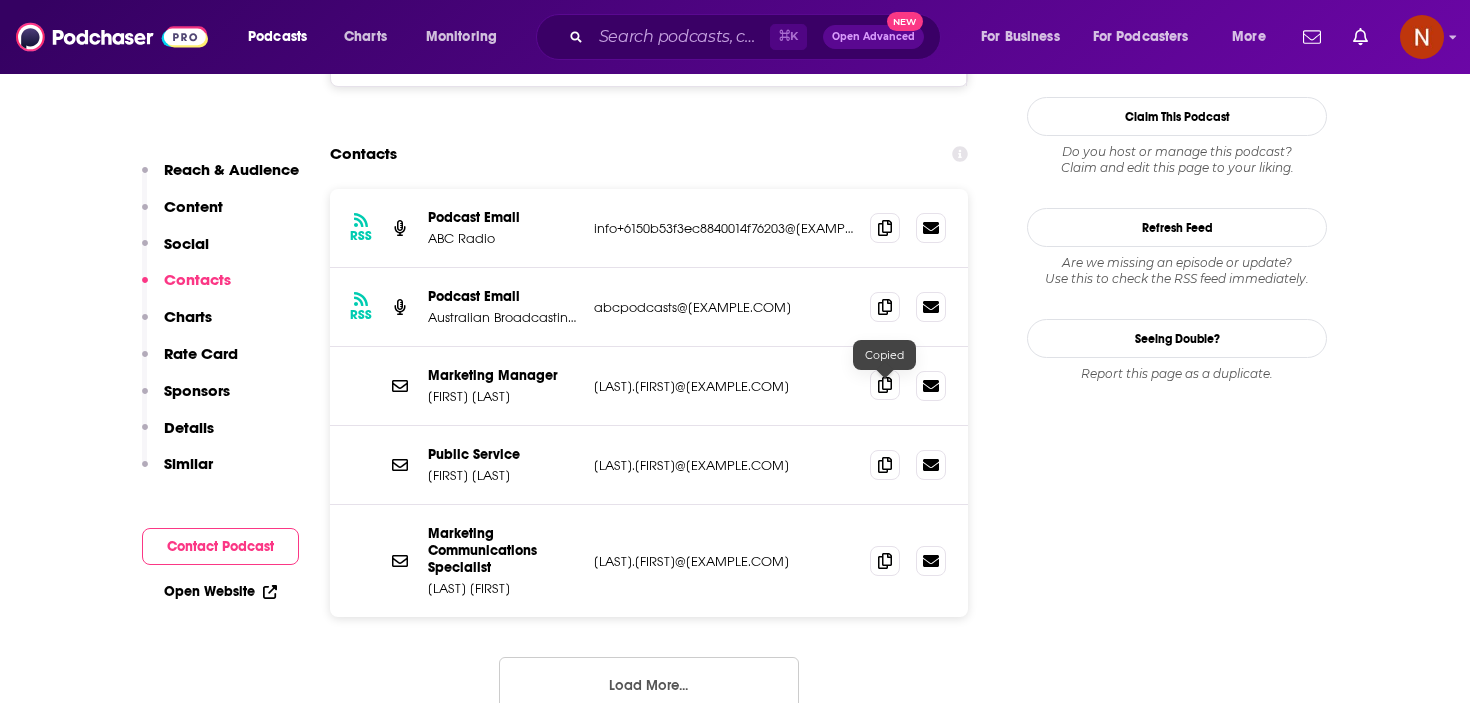 click 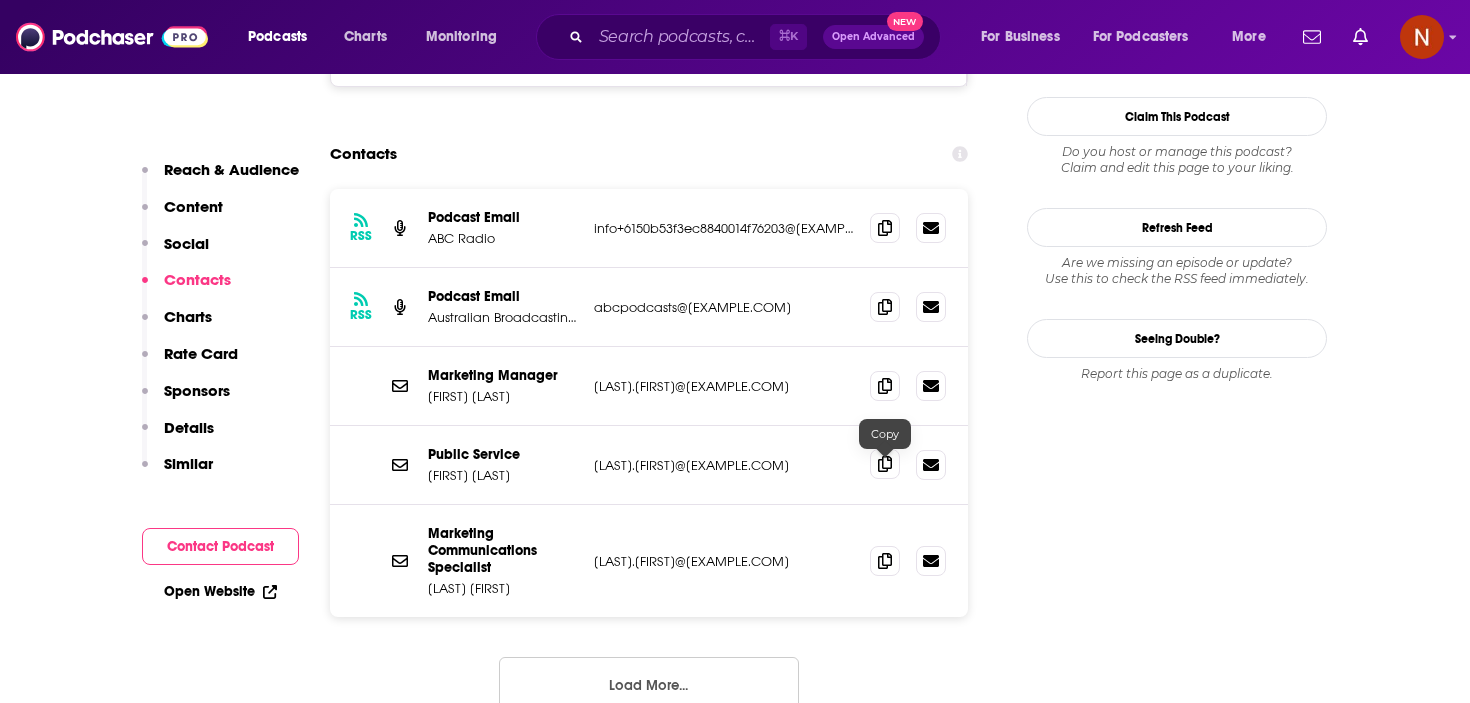 click 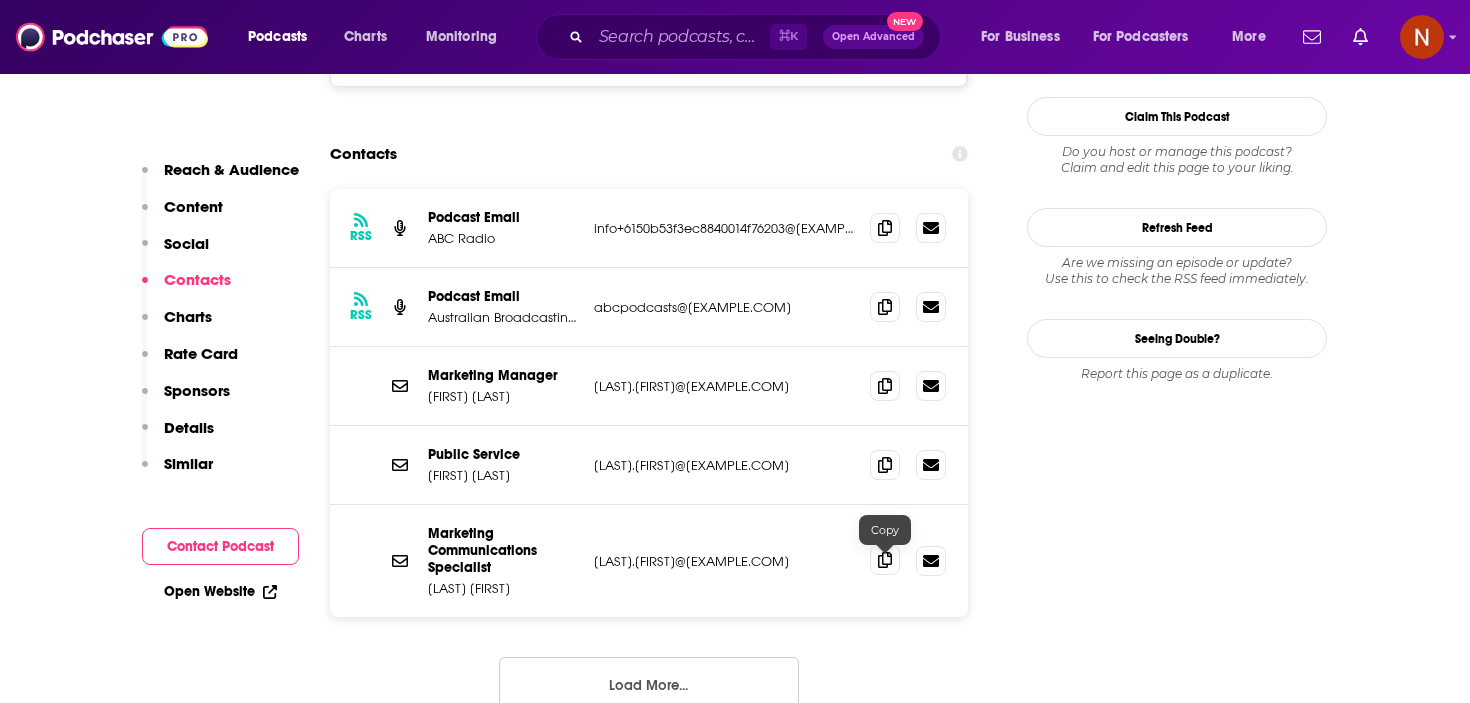 click 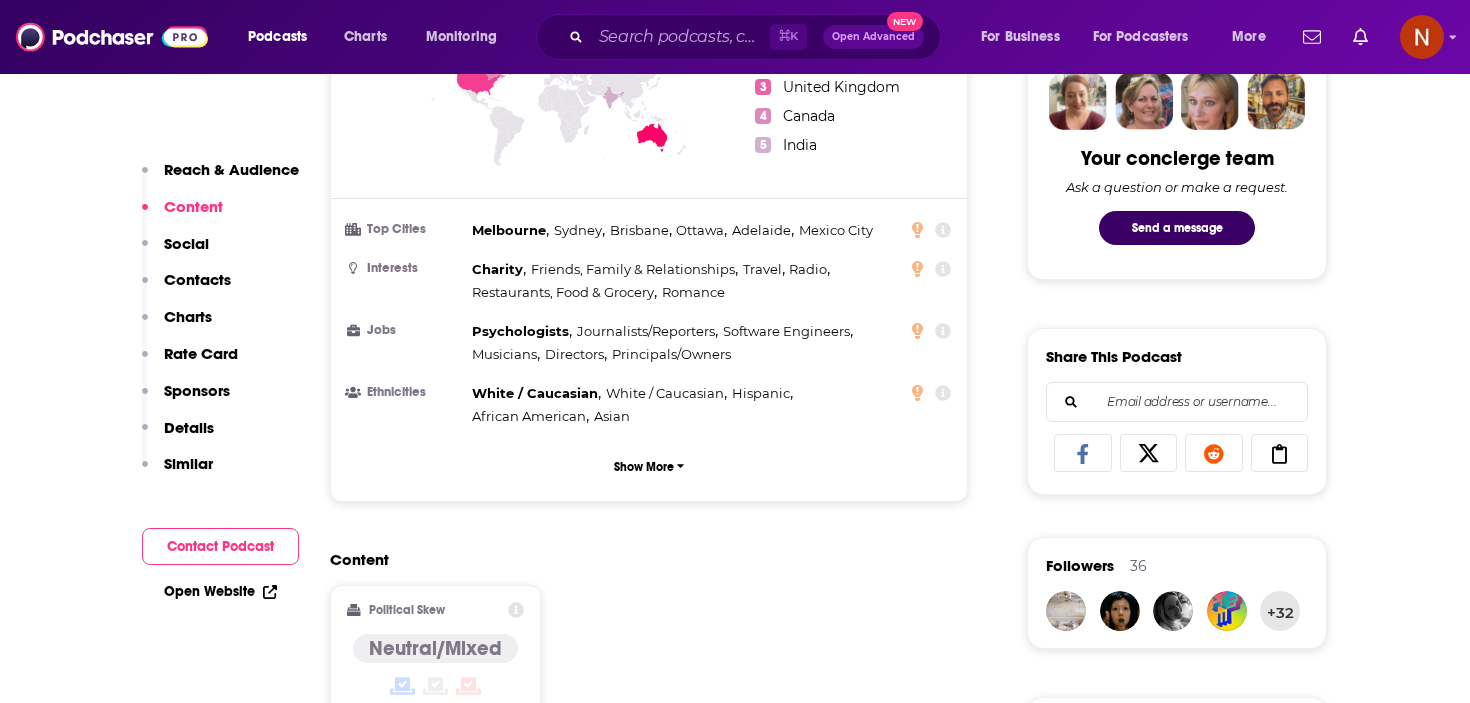 scroll, scrollTop: 0, scrollLeft: 0, axis: both 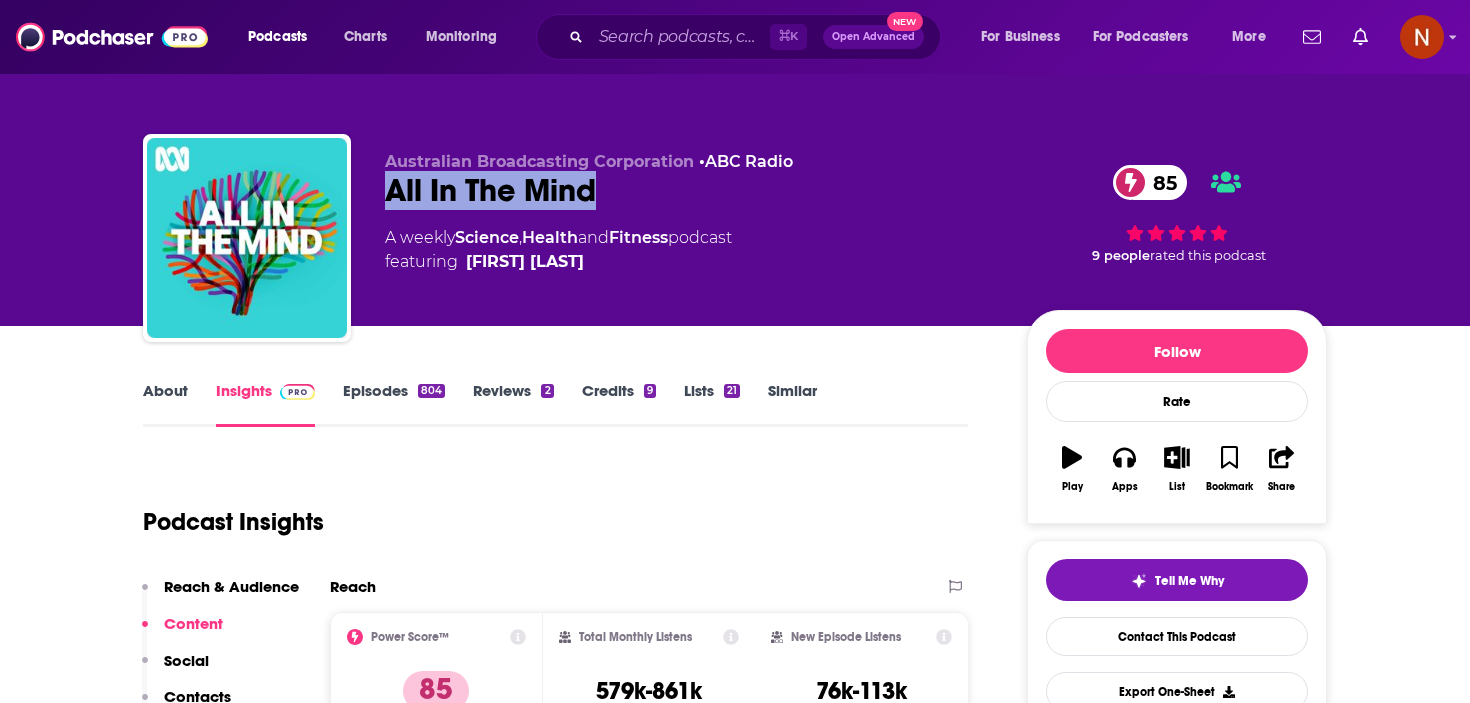 drag, startPoint x: 587, startPoint y: 198, endPoint x: 384, endPoint y: 204, distance: 203.08865 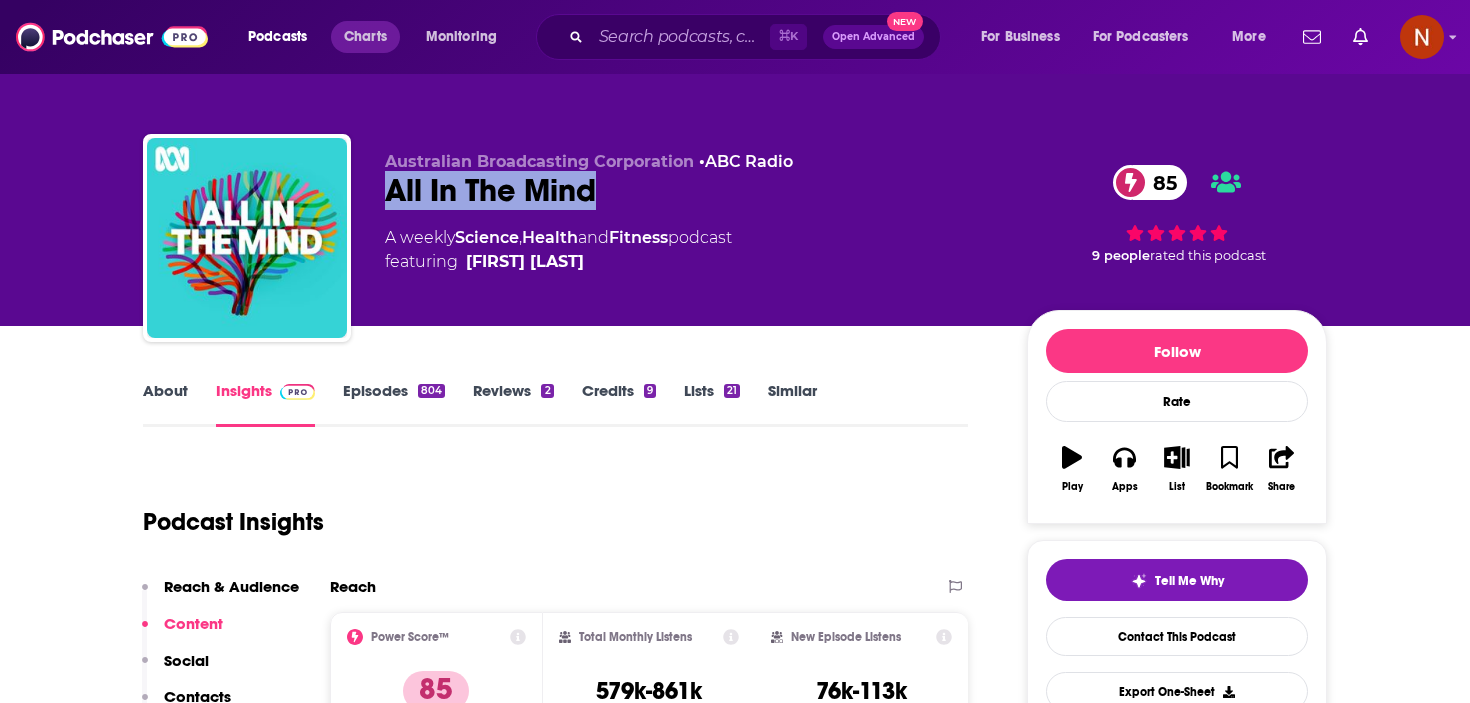 copy on "All In The Mind" 